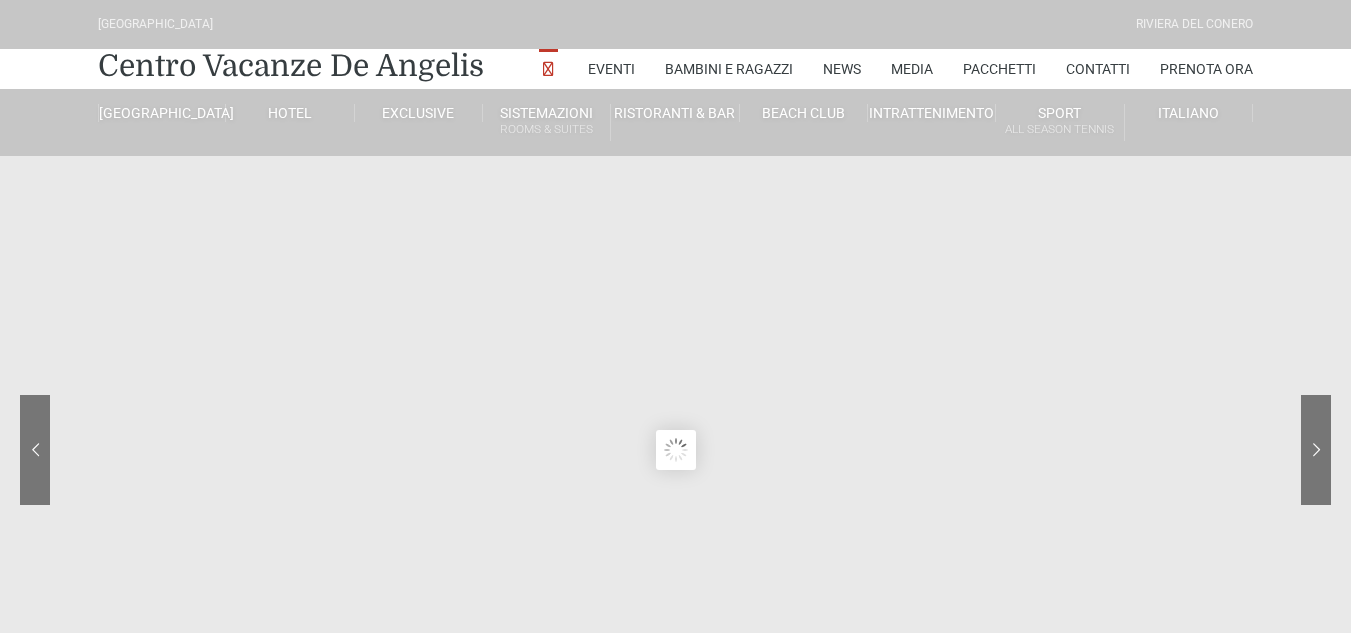 scroll, scrollTop: 0, scrollLeft: 0, axis: both 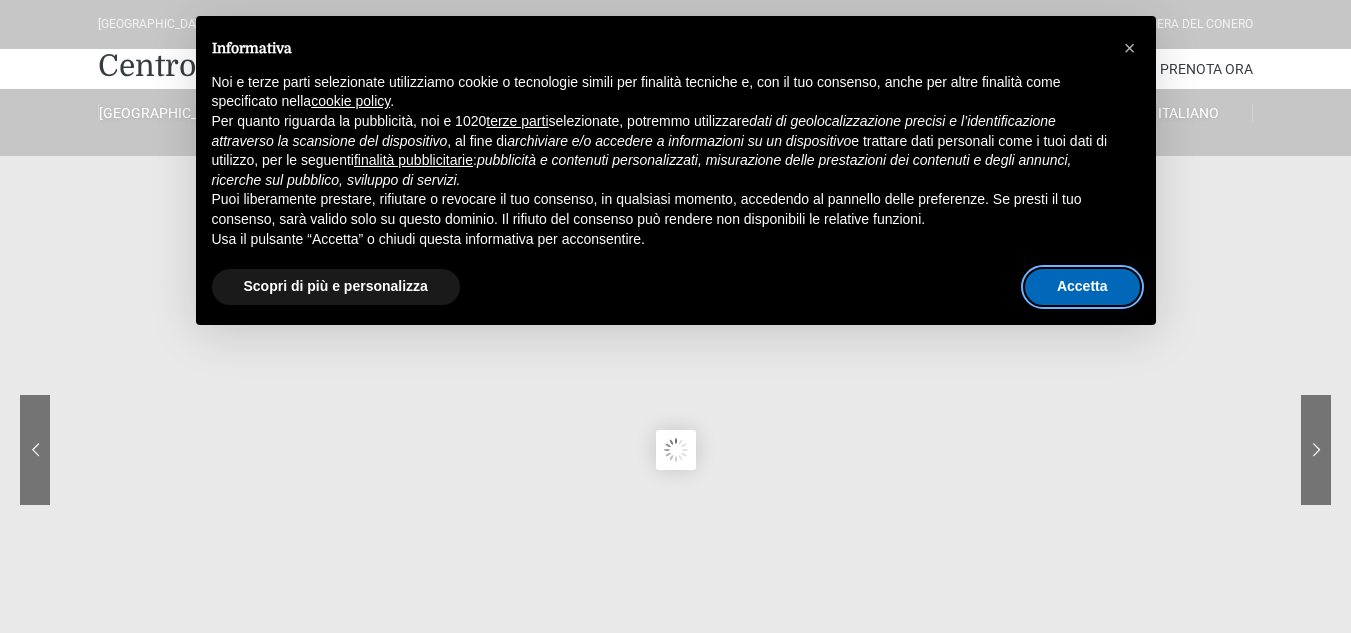 click on "Accetta" at bounding box center [1082, 287] 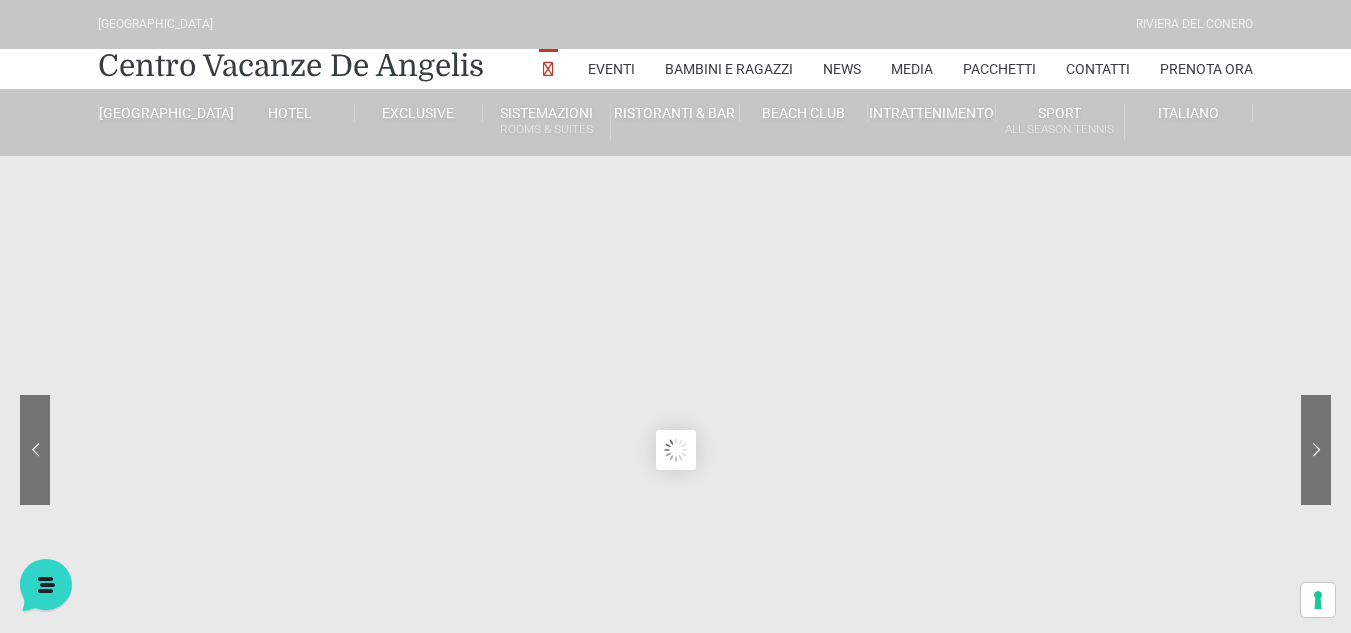 scroll, scrollTop: 0, scrollLeft: 0, axis: both 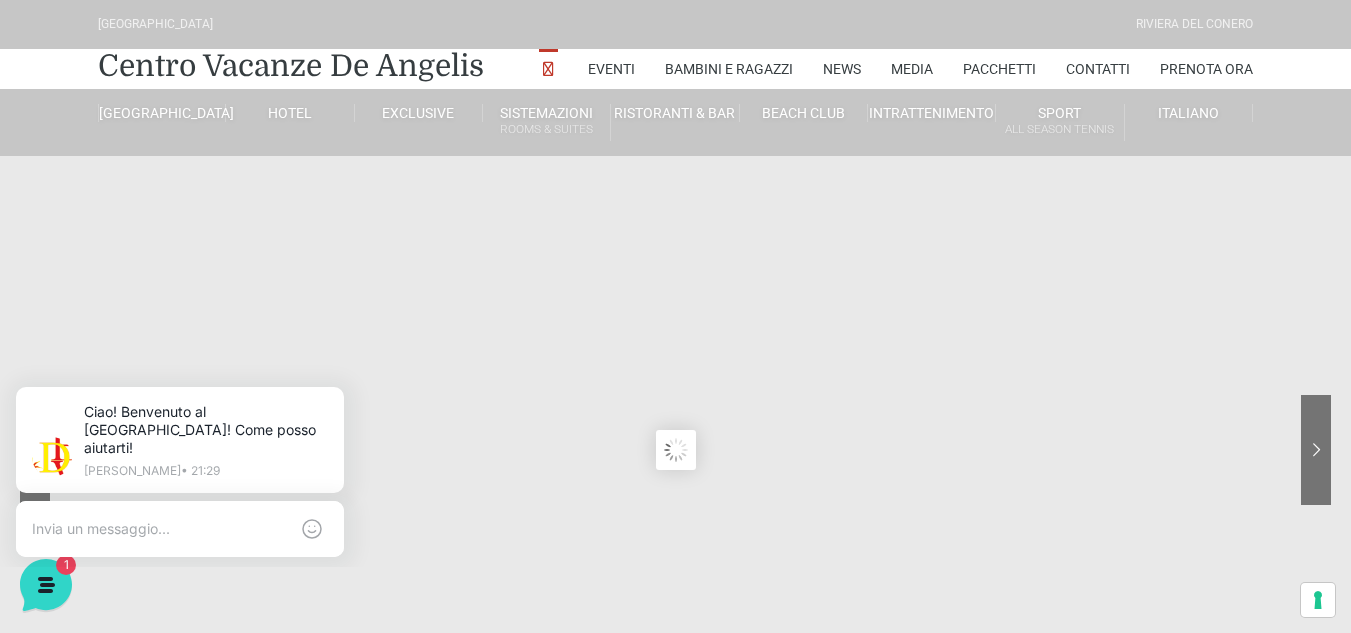 click 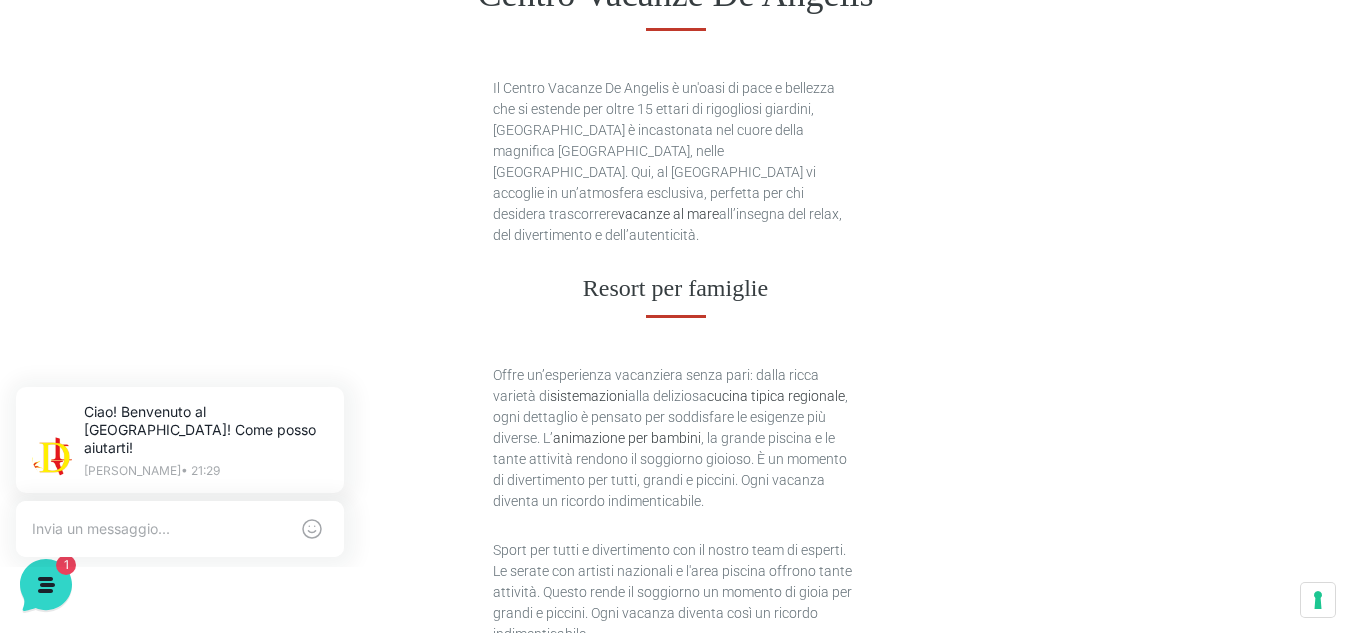 scroll, scrollTop: 0, scrollLeft: 0, axis: both 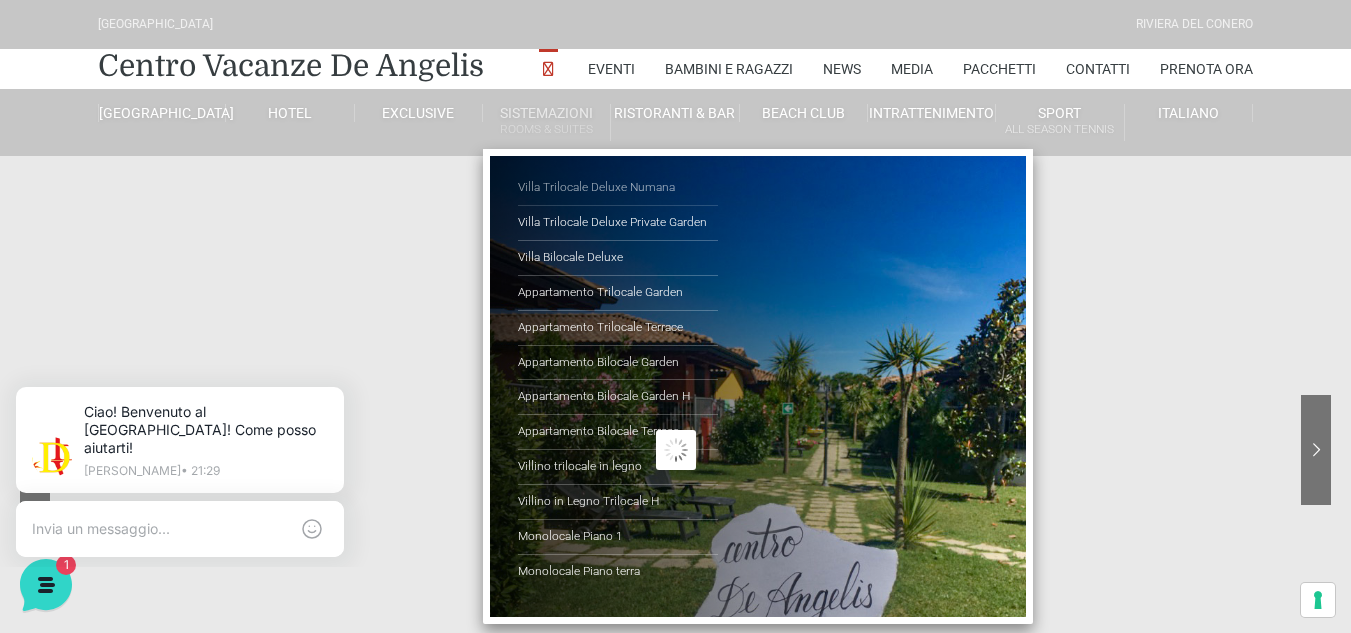 click on "Villa Trilocale Deluxe Numana" at bounding box center [618, 188] 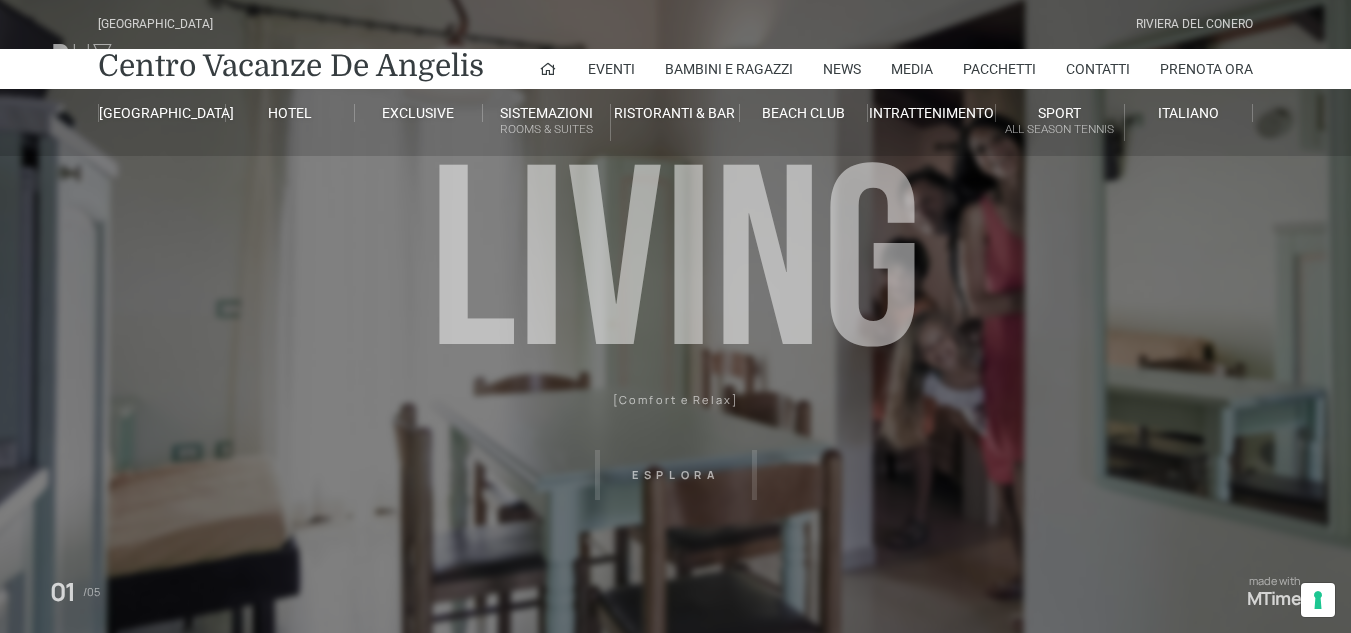 scroll, scrollTop: 0, scrollLeft: 0, axis: both 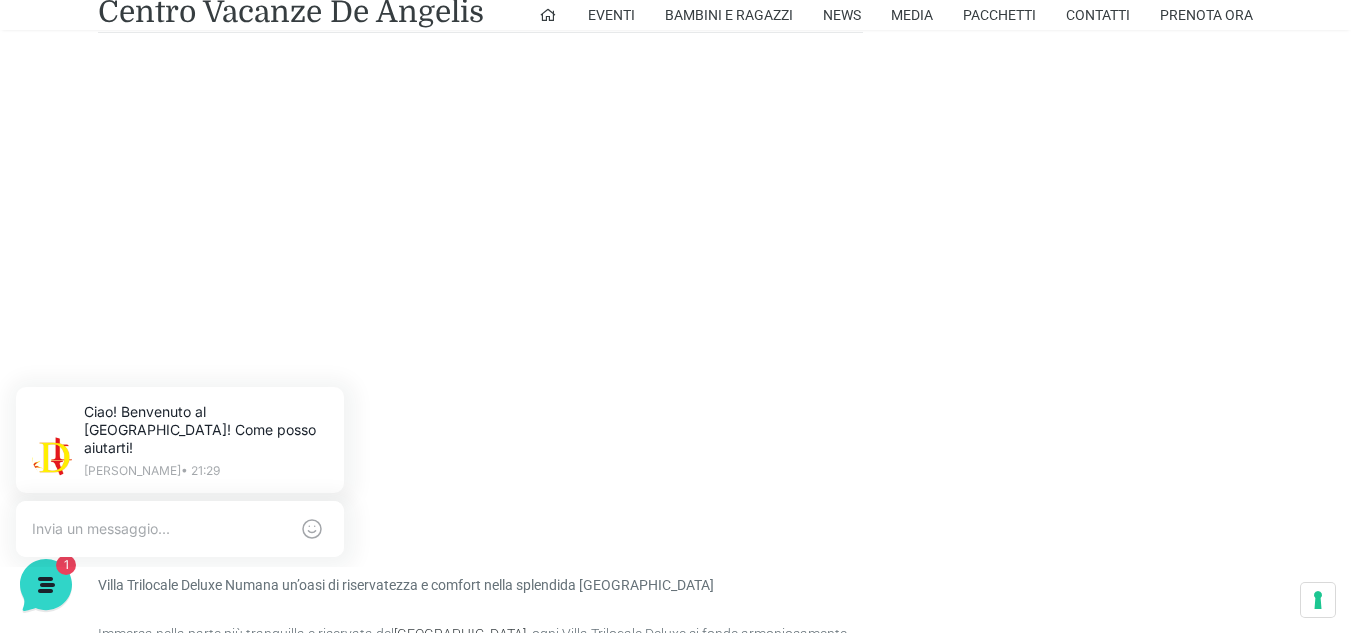 click on "1 fila Spiaggia
Biancheria Bagno
Biancheria Letto
Cassaforte
Clima
Giardino
Piscine Villaggio
Tessera Club
TV 32"
Villa Trilocale Deluxe Numana un’oasi di riservatezza e comfort nella splendida Riviera del Conero
Immersa nella parte più tranquilla e riservata del  Centro Vacanze Resort
La zona giorno
ampia e luminosa, presenta un living di grande impatto, impreziosito da un raffinato angolo cottura perfetto per momenti conviviali. Accanto, la  zona notte  offre due eleganti camere da letto: una matrimoniale e una doppia, pensate per accogliere gli ospiti con stile e funzionalità. Il  bagno
Gli arredi
TV LCD da 32 pollici" at bounding box center (676, 597) 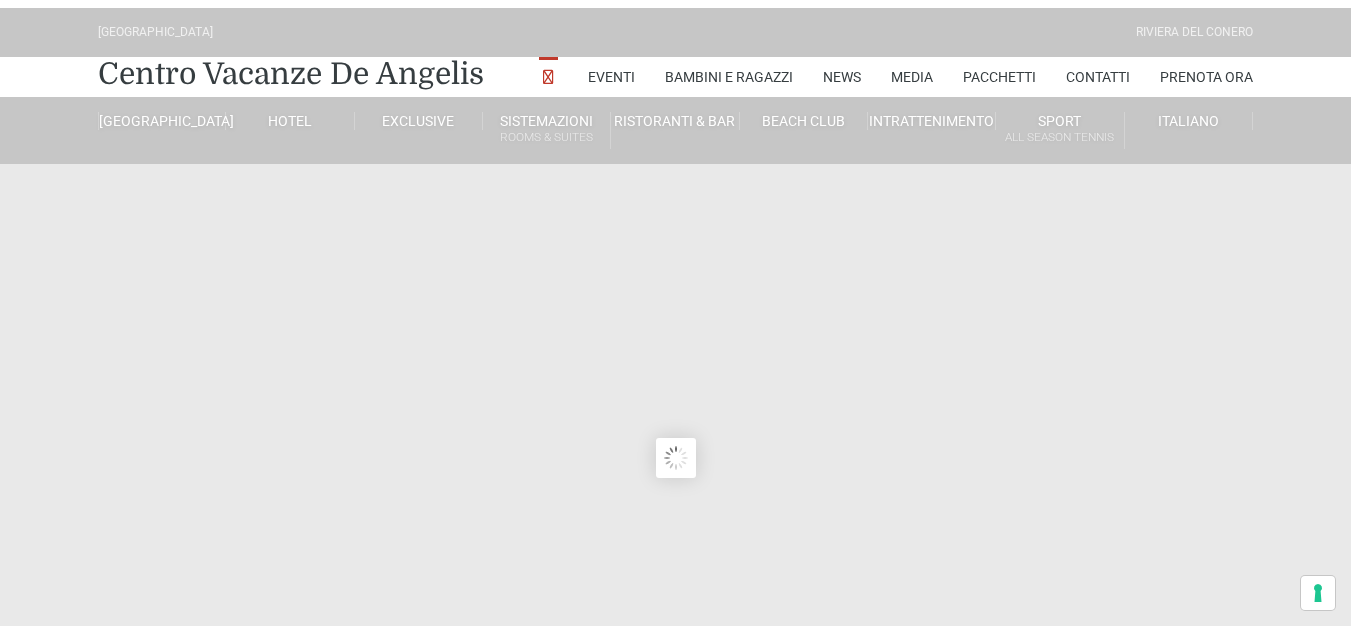 scroll, scrollTop: 0, scrollLeft: 0, axis: both 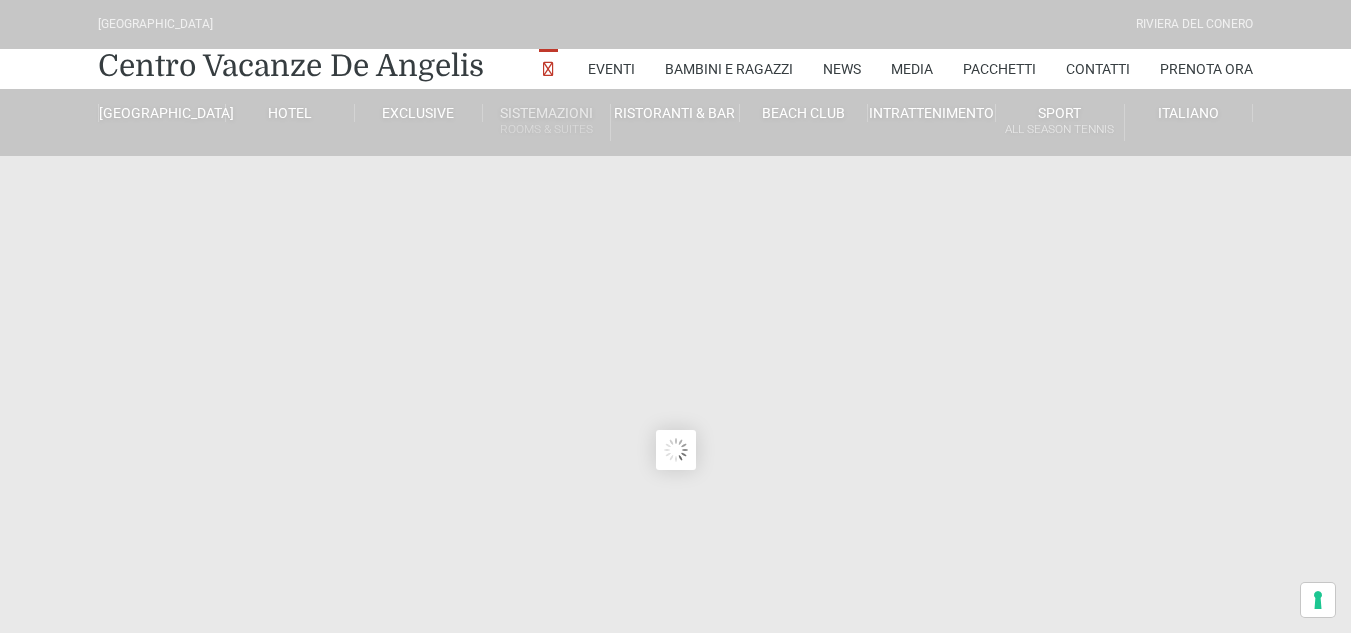 click on "Rooms & Suites" at bounding box center (546, 129) 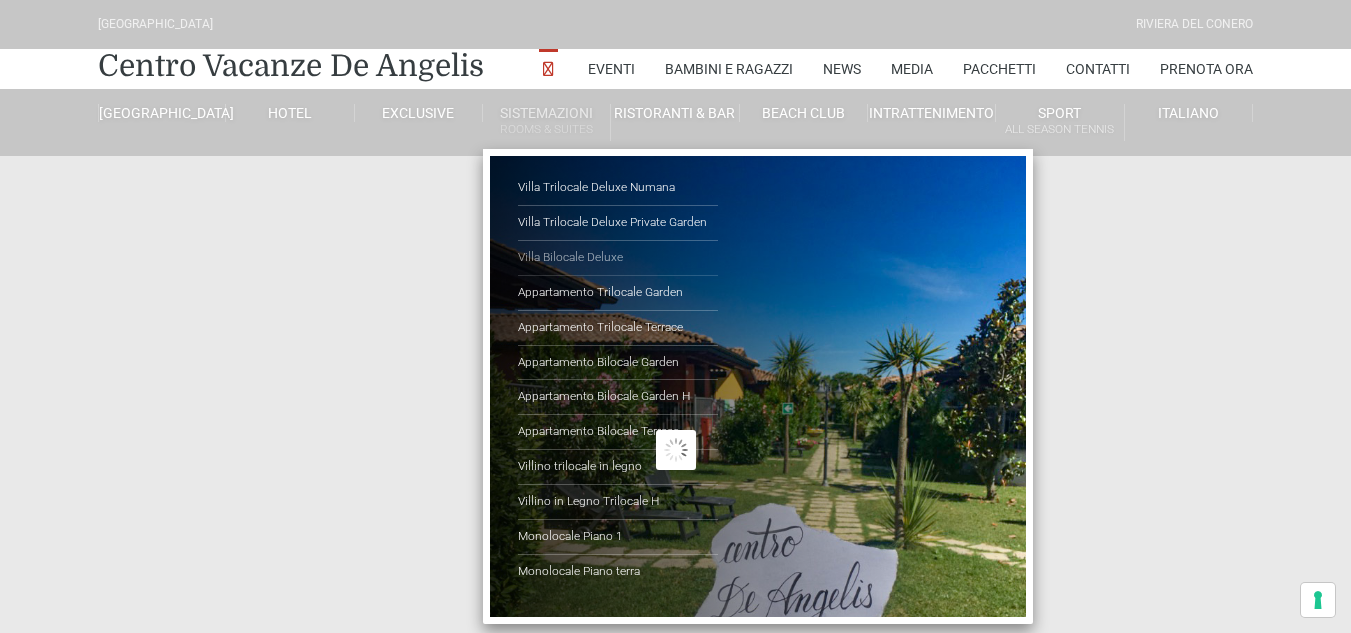 scroll, scrollTop: 0, scrollLeft: 0, axis: both 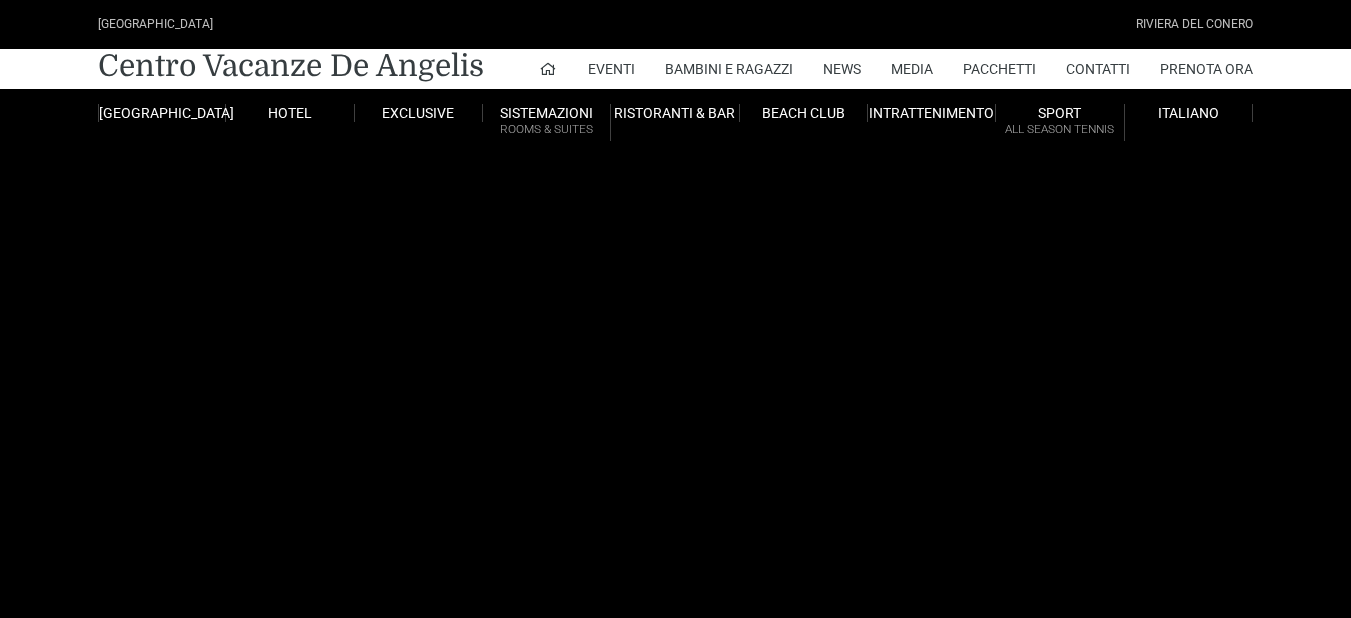 click on "[GEOGRAPHIC_DATA]
[GEOGRAPHIC_DATA]
Centro Vacanze [GEOGRAPHIC_DATA]
Eventi
Miss Italia
Cerimonie
Team building
Bambini e Ragazzi
Holly Beach Club
Holly Teeny Club
[PERSON_NAME] Club
Piscine
Iscrizioni Holly Club
News
Media
Pacchetti
Contatti
Prenota Ora
[GEOGRAPHIC_DATA]
Parco Piscine
Oasi Naturale
Cappellina
Sala Convegni
[GEOGRAPHIC_DATA]
Store
Concierge
Colonnina Ricarica
Mappa del Villaggio
Hotel
Suite Prestige
Camera Prestige
Camera Suite H
Sala Meeting
Exclusive
[GEOGRAPHIC_DATA]
Dimora Padronale
Villa 601 Alpine
Villa Classic
Bilocale Garden Gold
Sistemazioni Rooms & Suites
[GEOGRAPHIC_DATA] Deluxe Numana
Villa Trilocale Deluxe Private Garden
Villa Bilocale Deluxe
Appartamento Trilocale Garden" at bounding box center [675, 400] 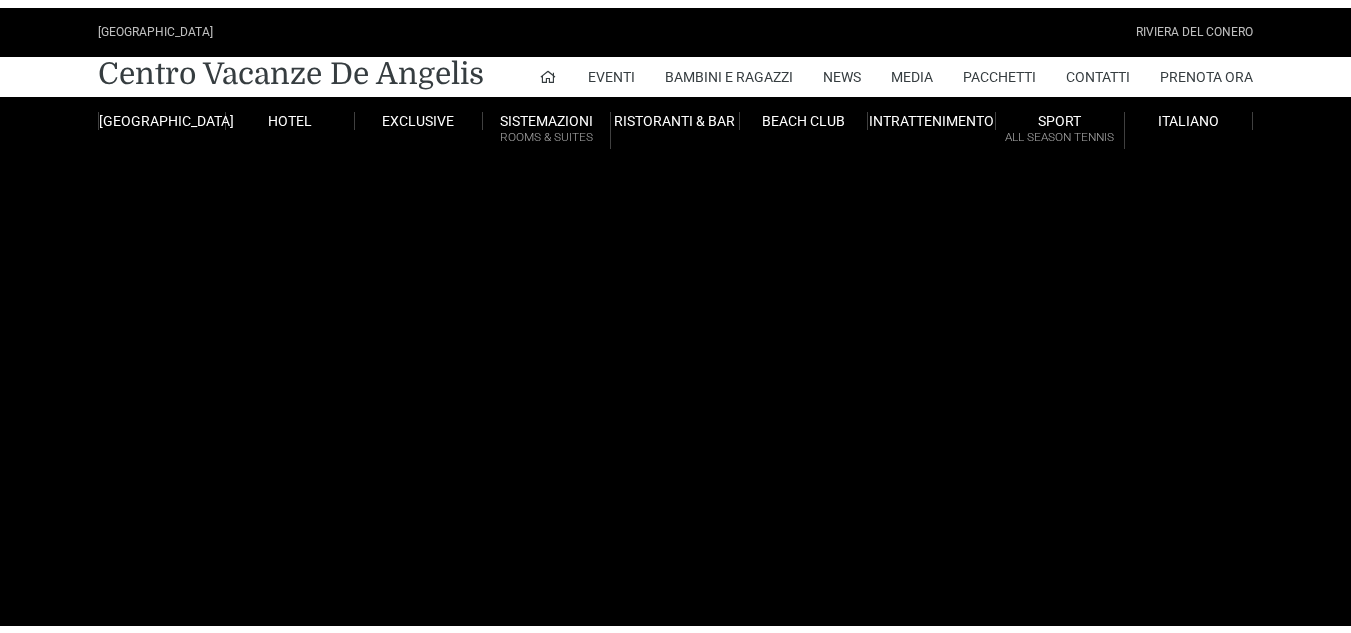 scroll, scrollTop: 0, scrollLeft: 0, axis: both 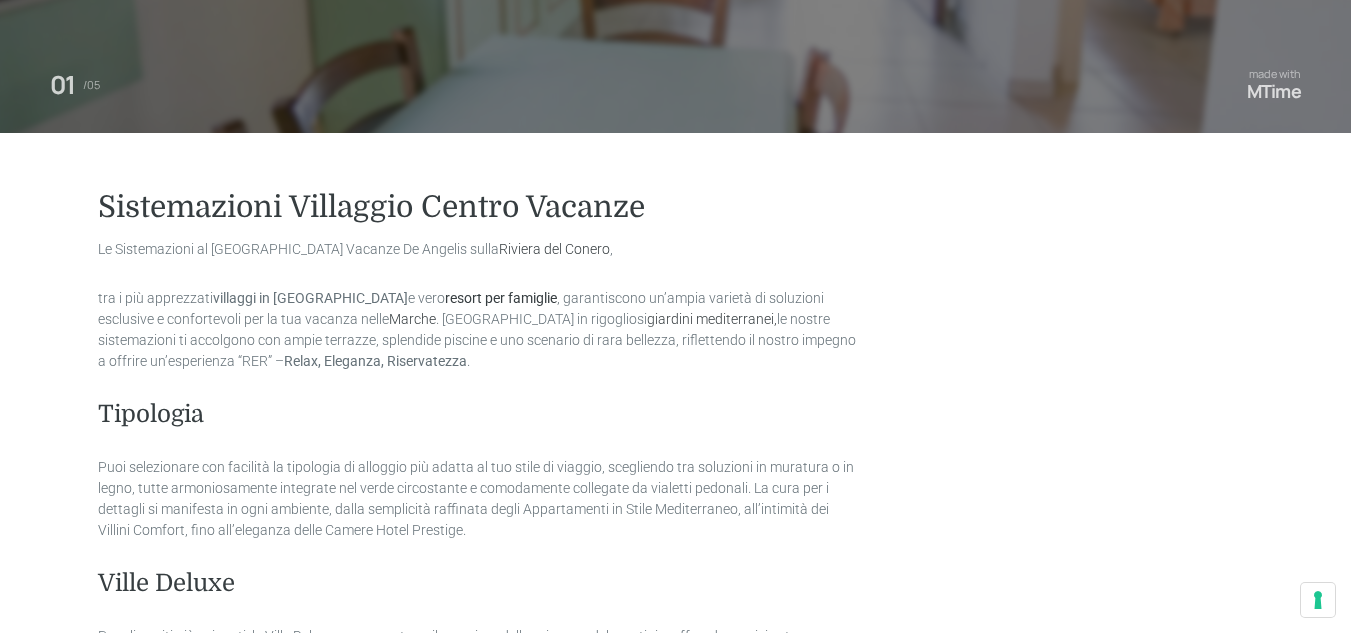 drag, startPoint x: 1359, startPoint y: 80, endPoint x: 1365, endPoint y: 154, distance: 74.24284 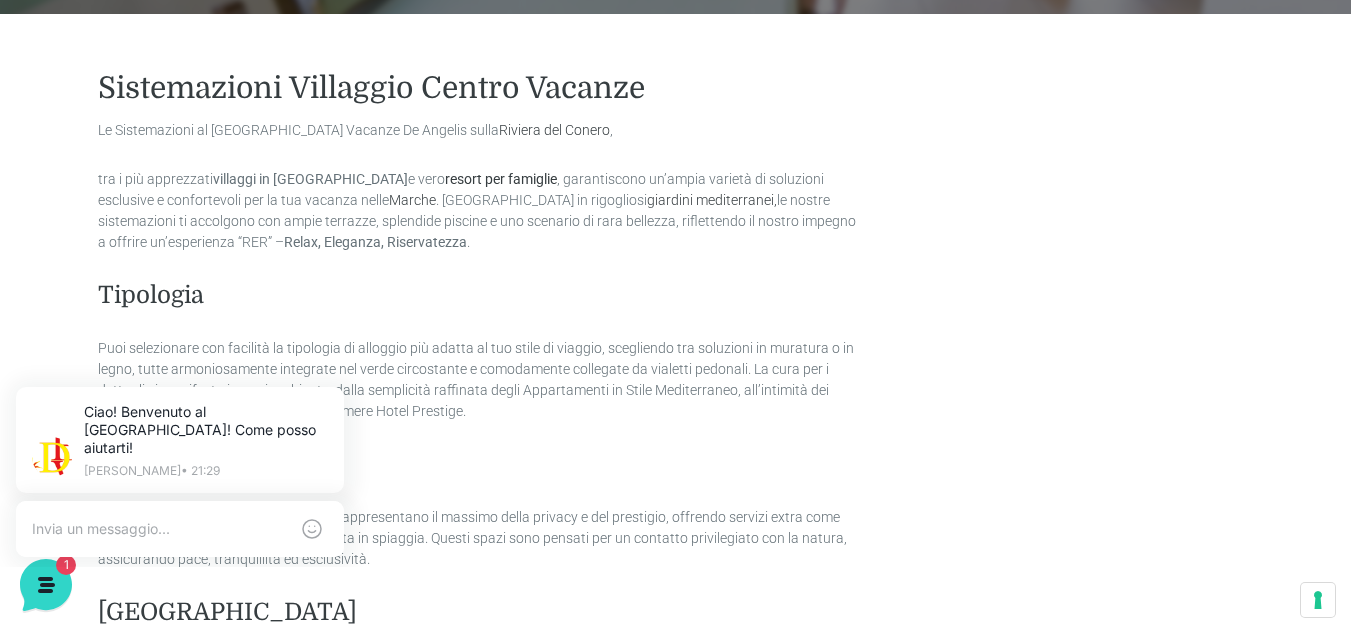 scroll, scrollTop: 0, scrollLeft: 0, axis: both 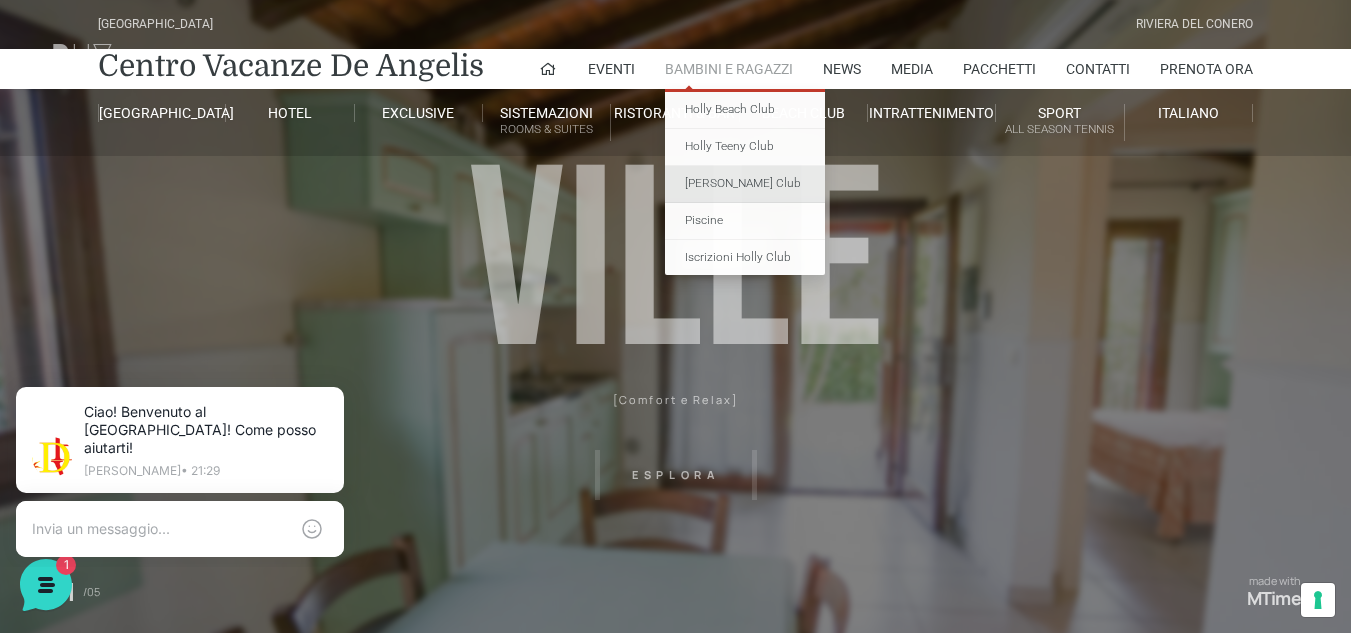 click on "[PERSON_NAME] Club" at bounding box center [745, 184] 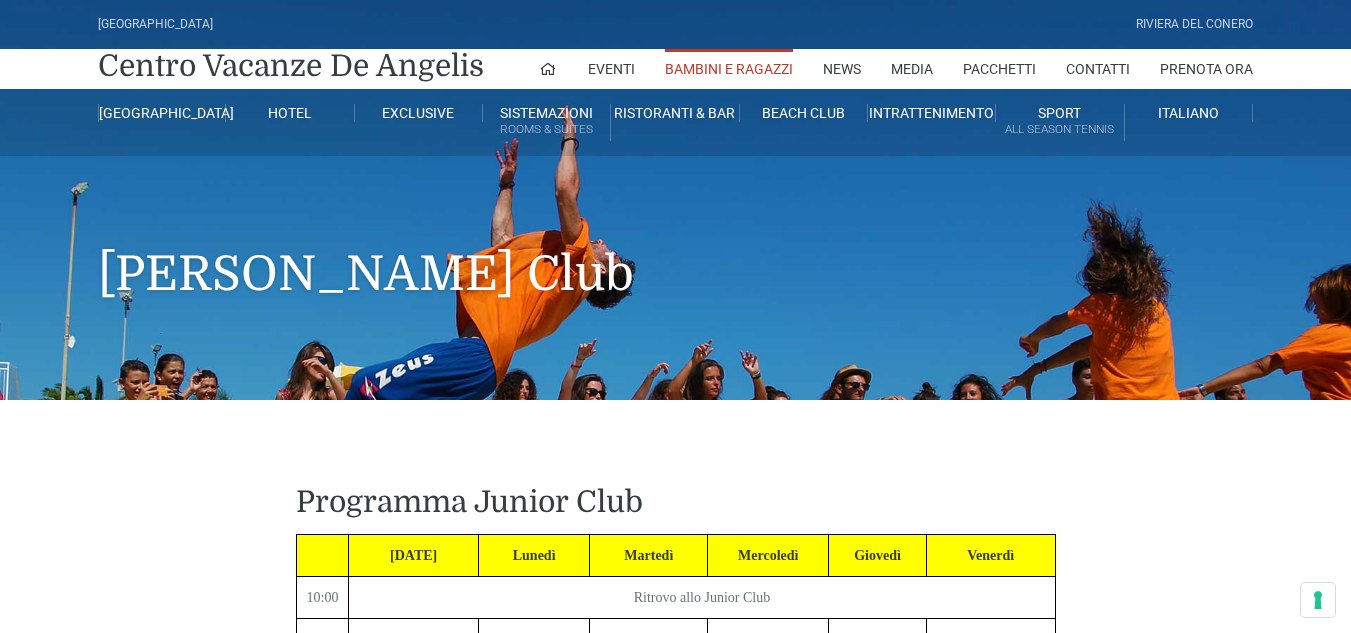 scroll, scrollTop: 200, scrollLeft: 0, axis: vertical 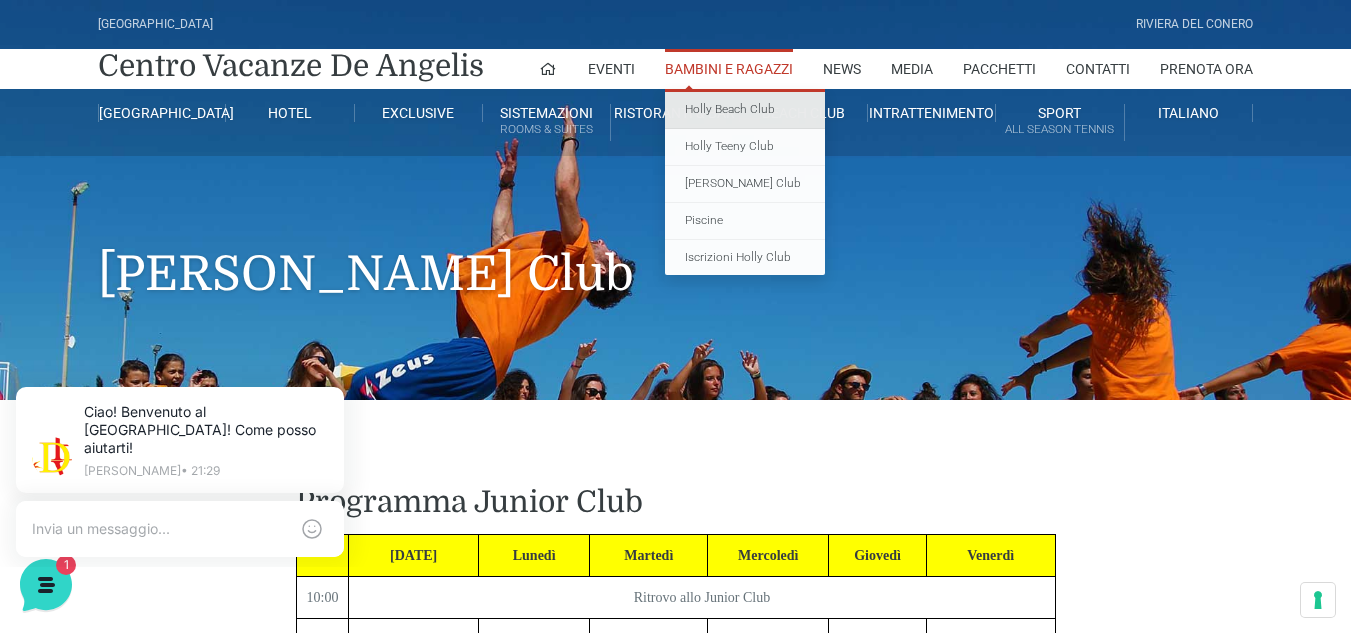 click on "Holly Beach Club" at bounding box center (745, 110) 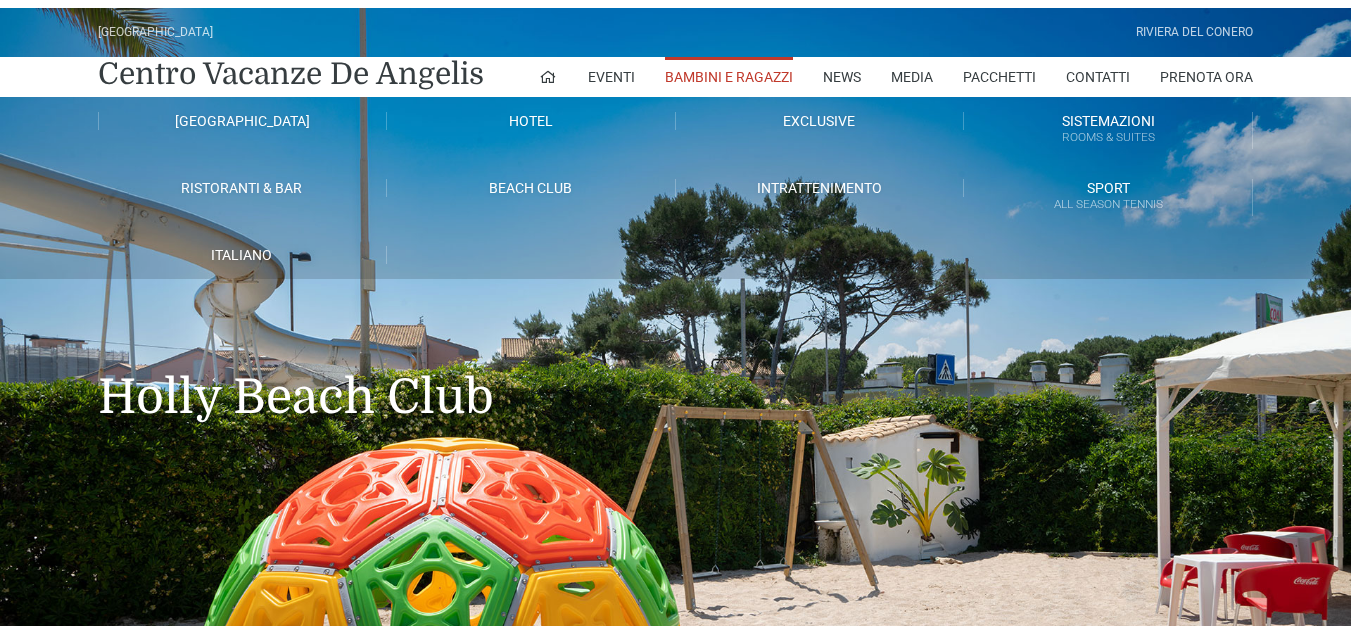 scroll, scrollTop: 0, scrollLeft: 0, axis: both 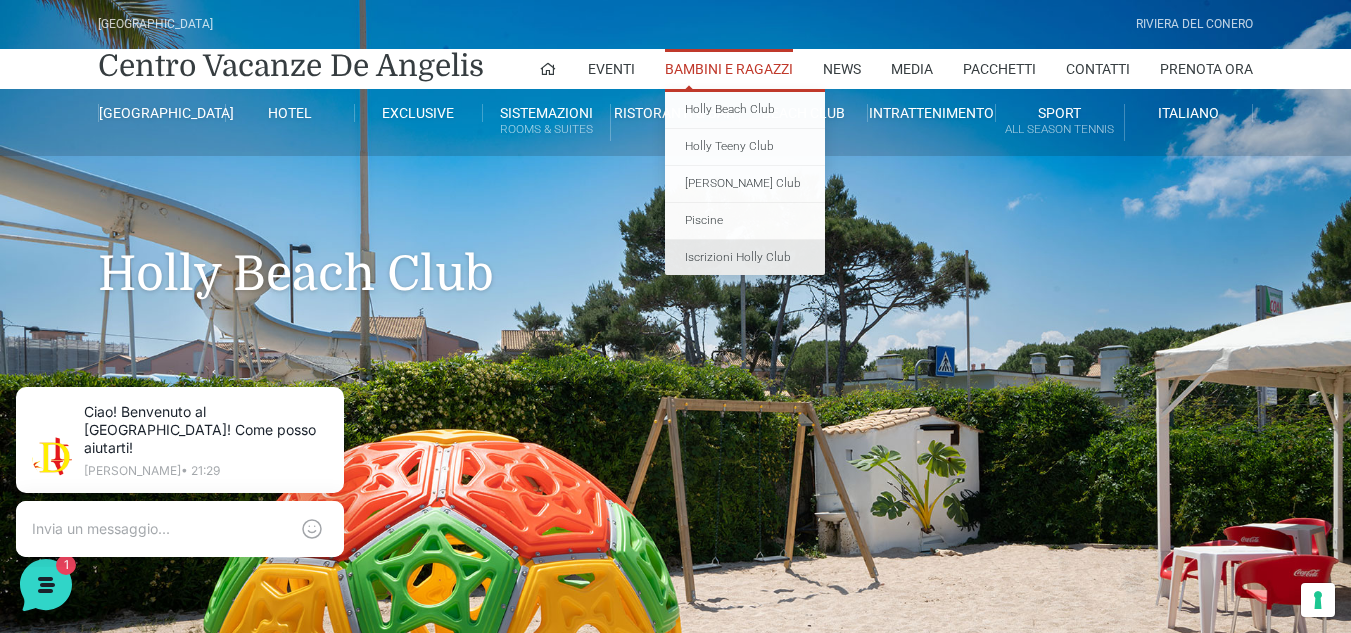 click on "Iscrizioni Holly Club" at bounding box center [745, 258] 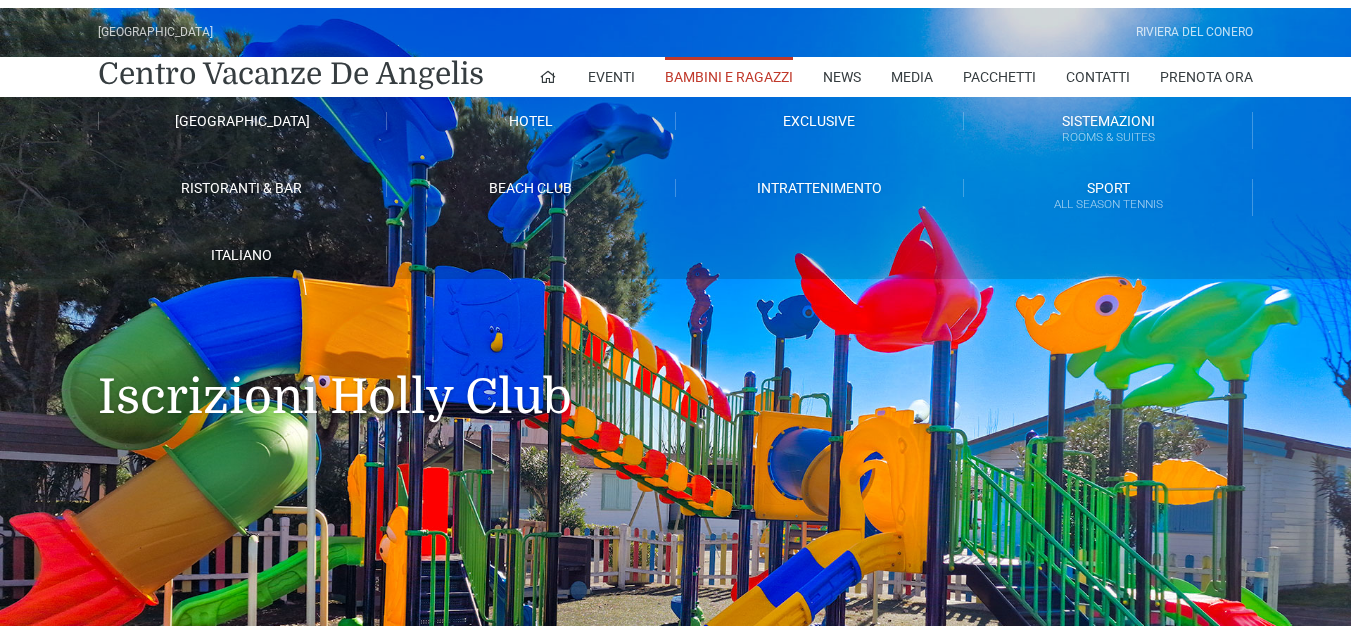 scroll, scrollTop: 0, scrollLeft: 0, axis: both 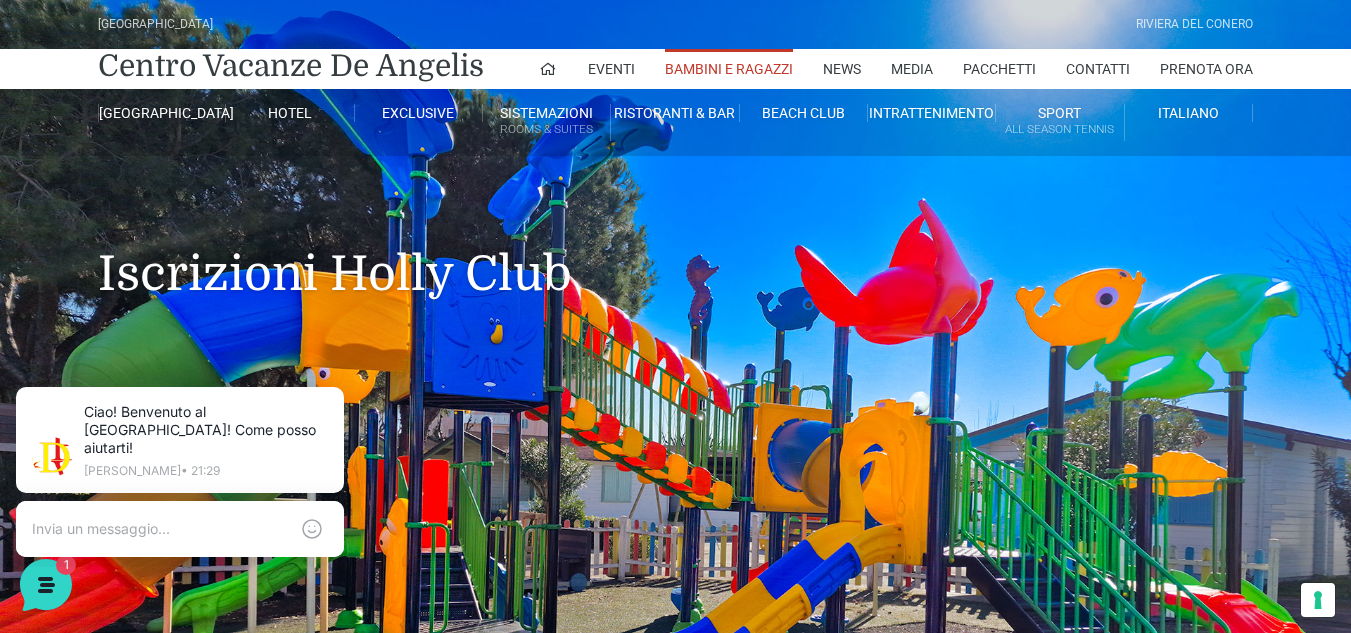 drag, startPoint x: 1356, startPoint y: 105, endPoint x: 1365, endPoint y: 84, distance: 22.847319 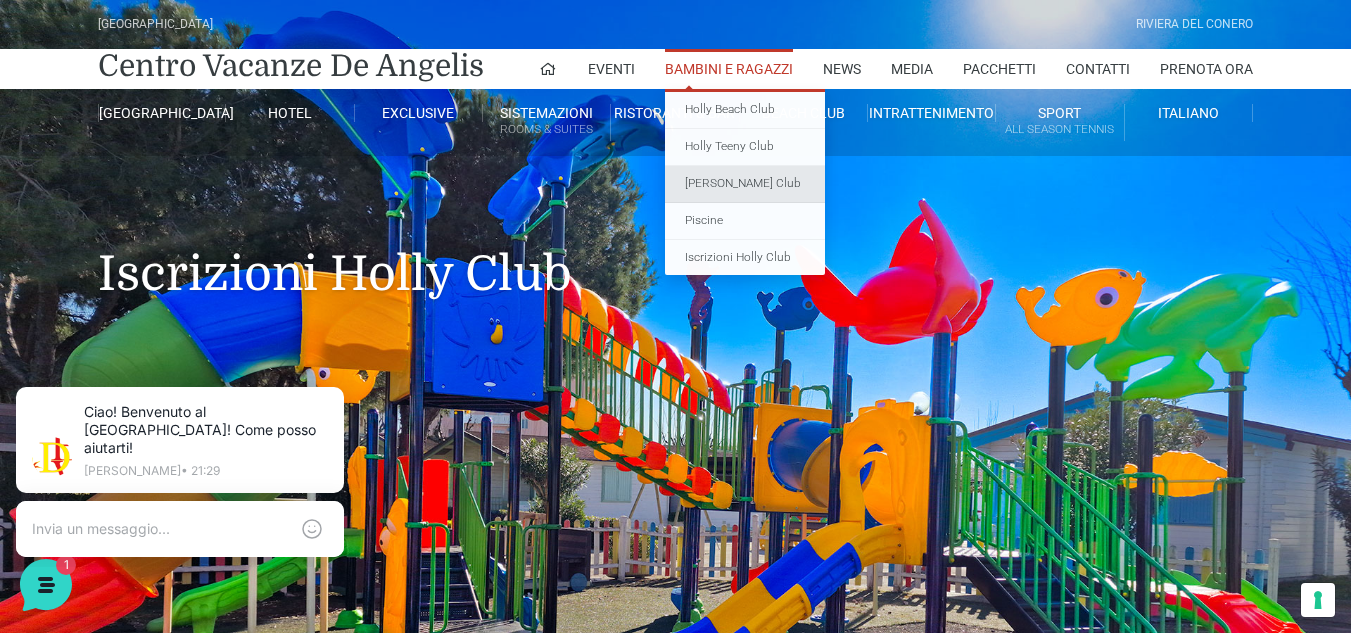 click on "[PERSON_NAME] Club" at bounding box center [745, 184] 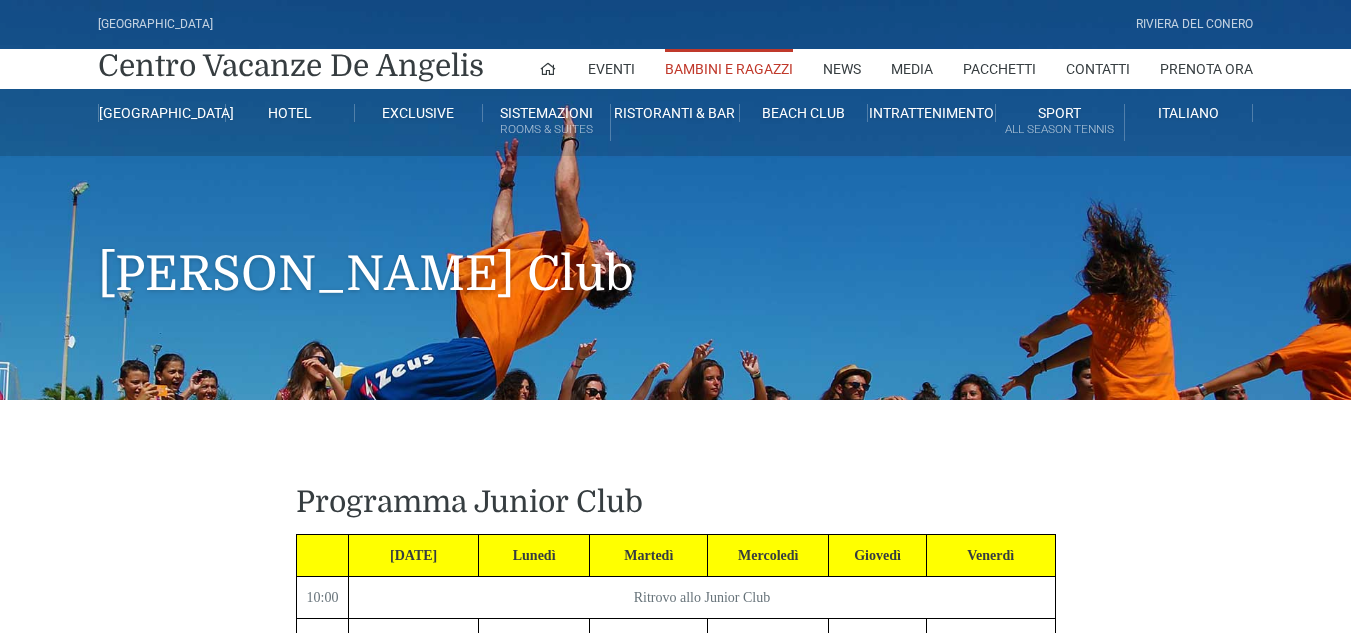 scroll, scrollTop: 0, scrollLeft: 0, axis: both 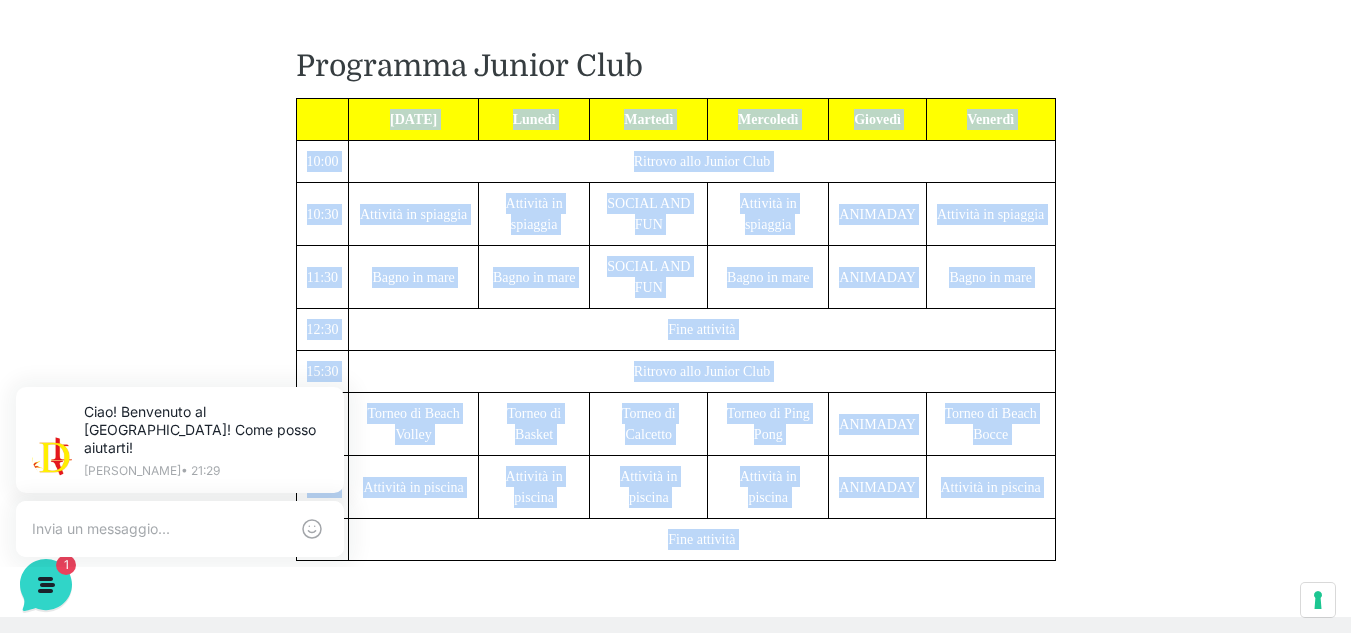 drag, startPoint x: 1347, startPoint y: 237, endPoint x: 1347, endPoint y: 300, distance: 63 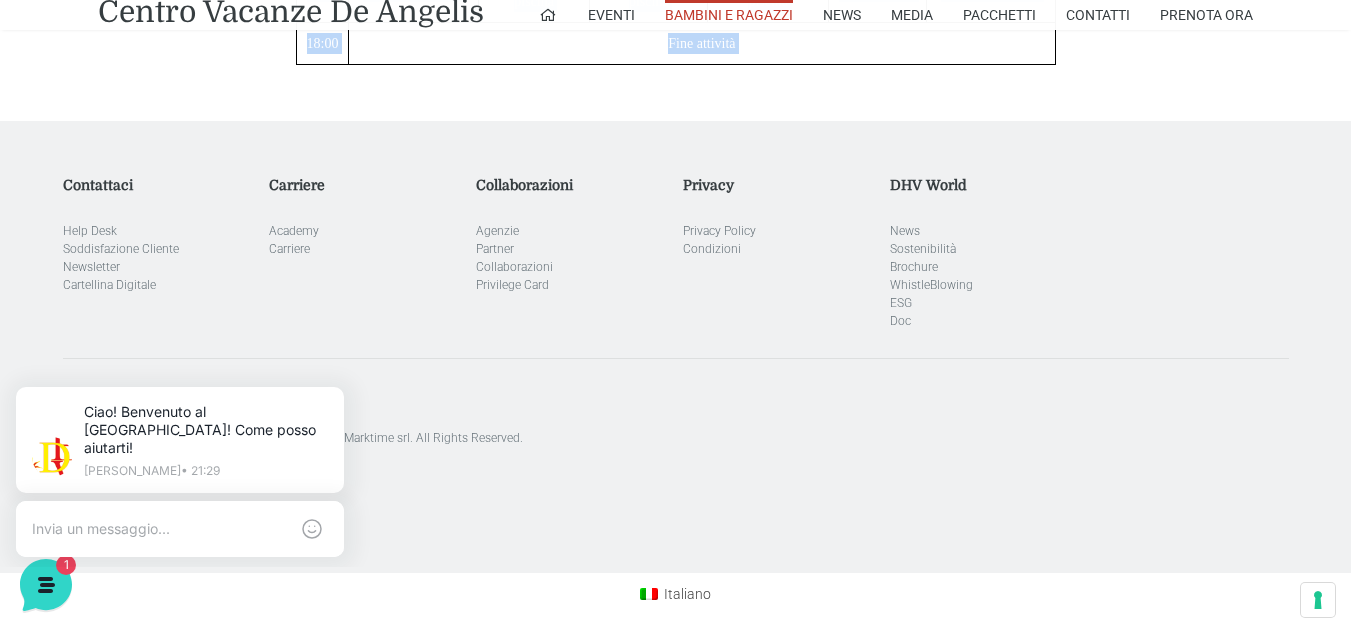 scroll, scrollTop: 0, scrollLeft: 0, axis: both 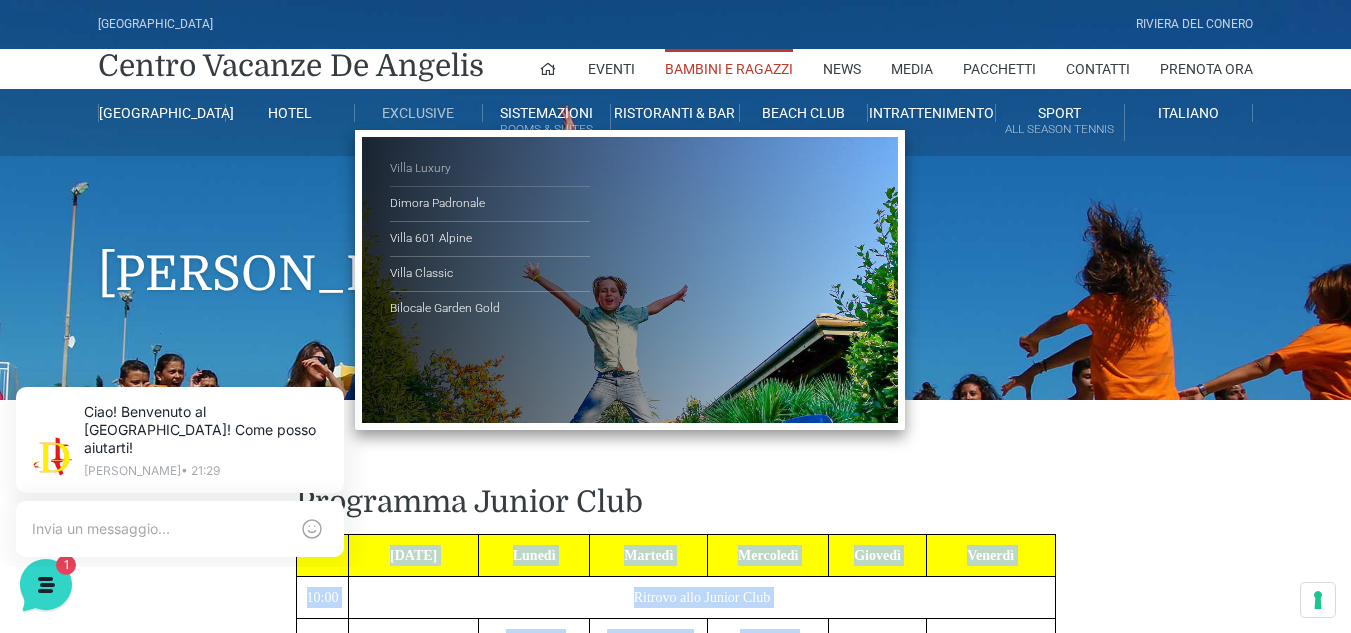 click on "Villa Luxury" at bounding box center [490, 169] 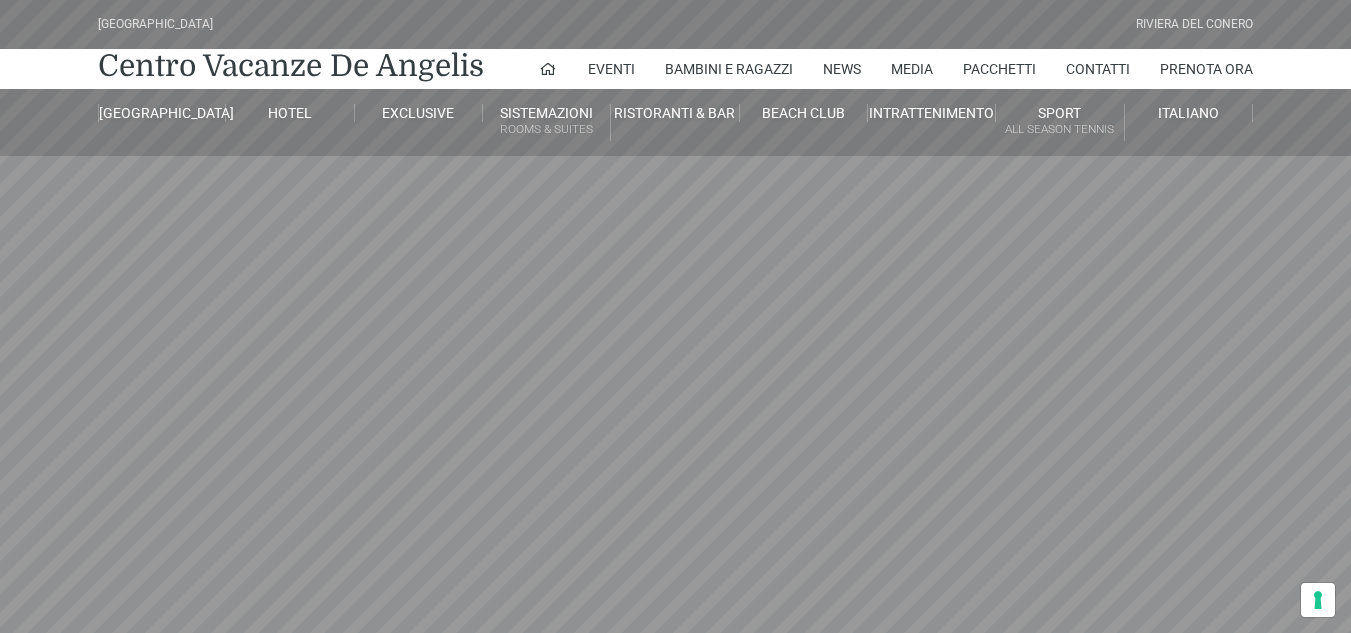 scroll, scrollTop: 0, scrollLeft: 0, axis: both 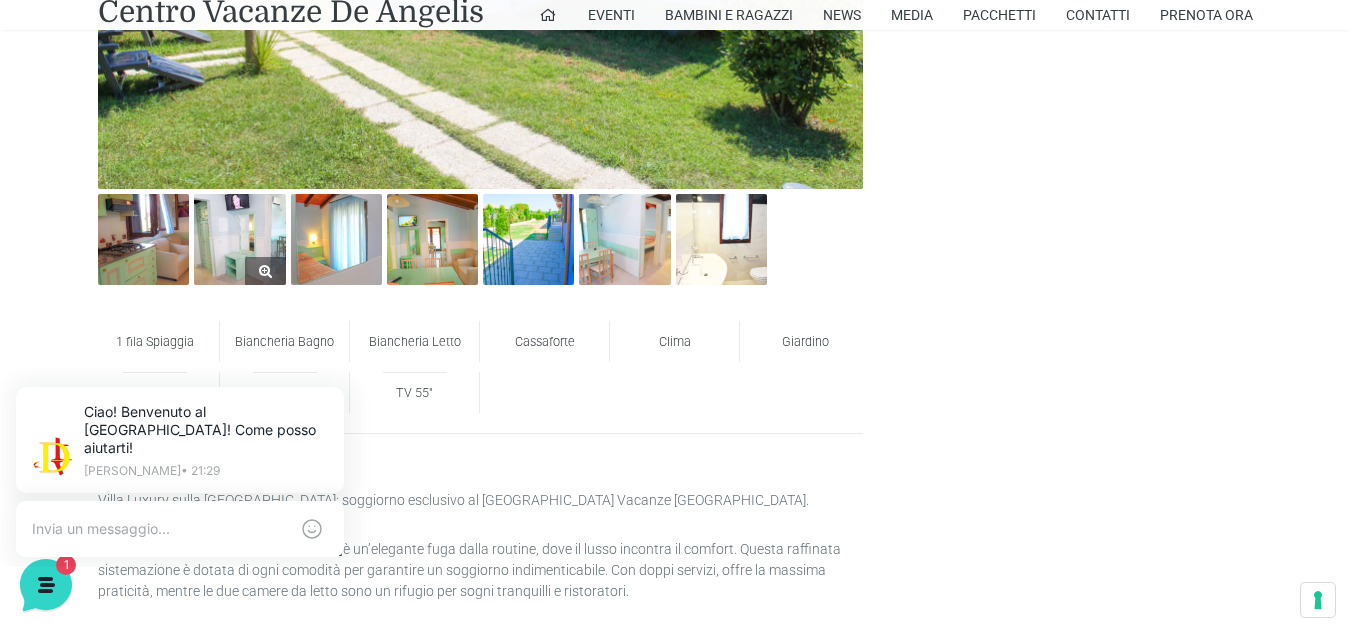 click at bounding box center (239, 239) 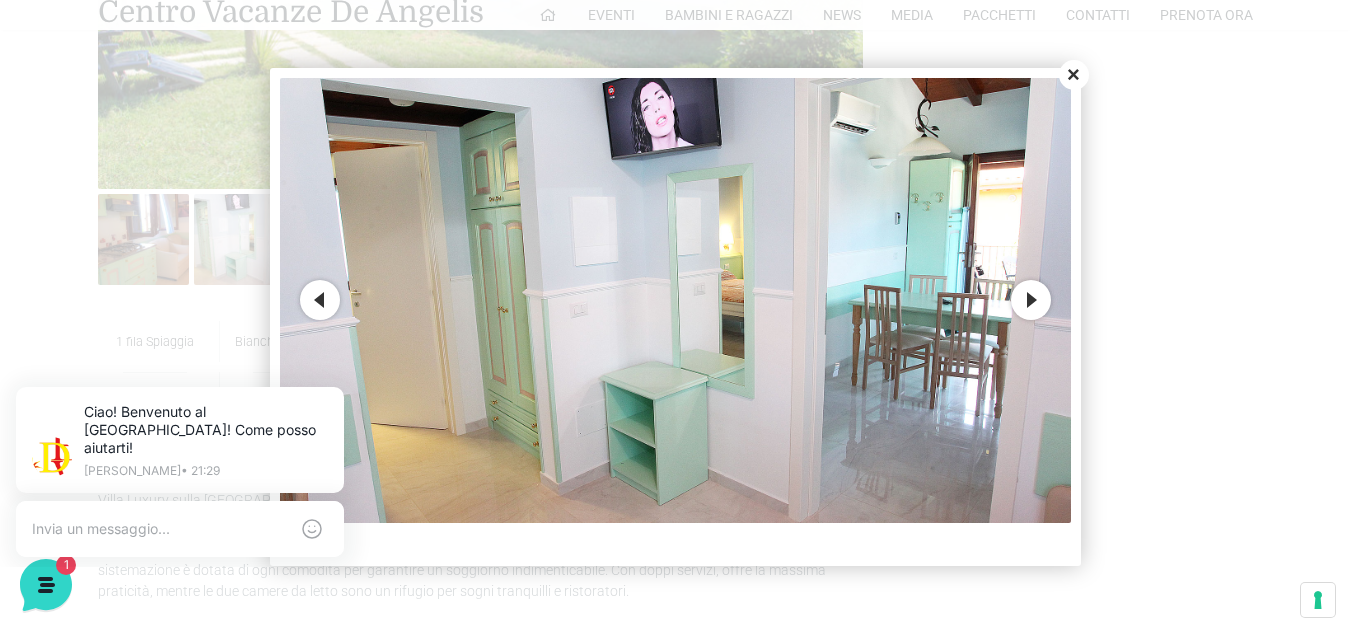 click on "Next" at bounding box center (1031, 300) 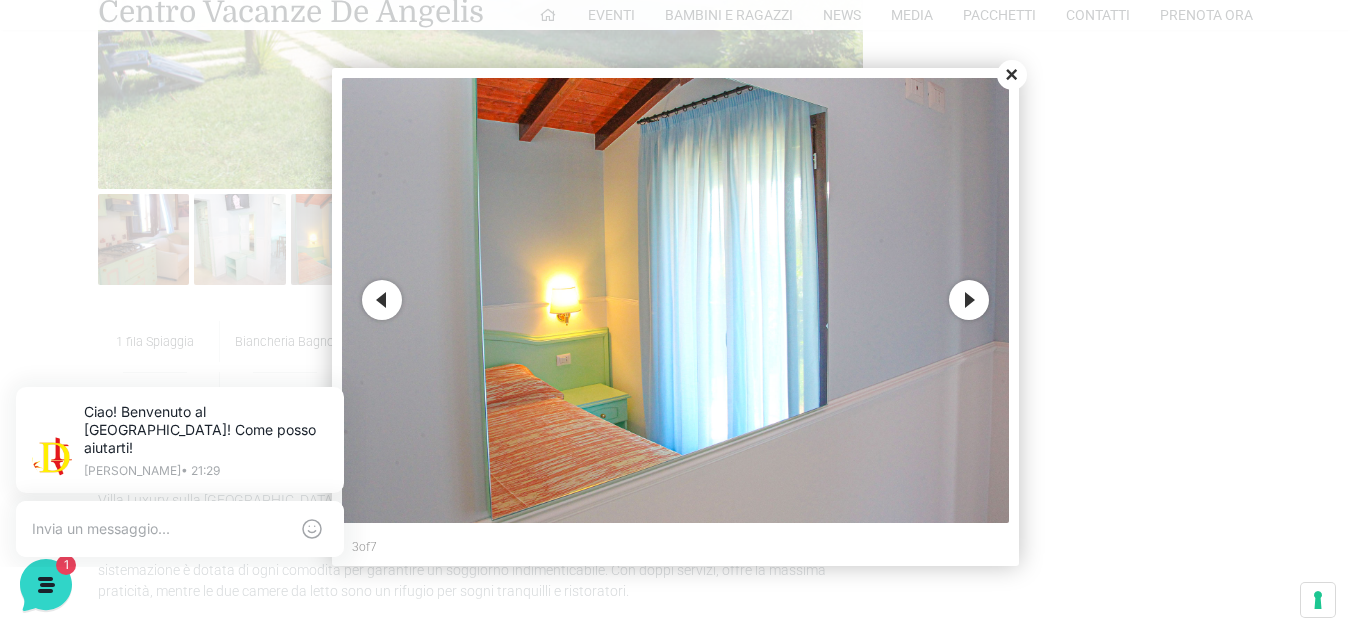 click on "Next" at bounding box center (969, 300) 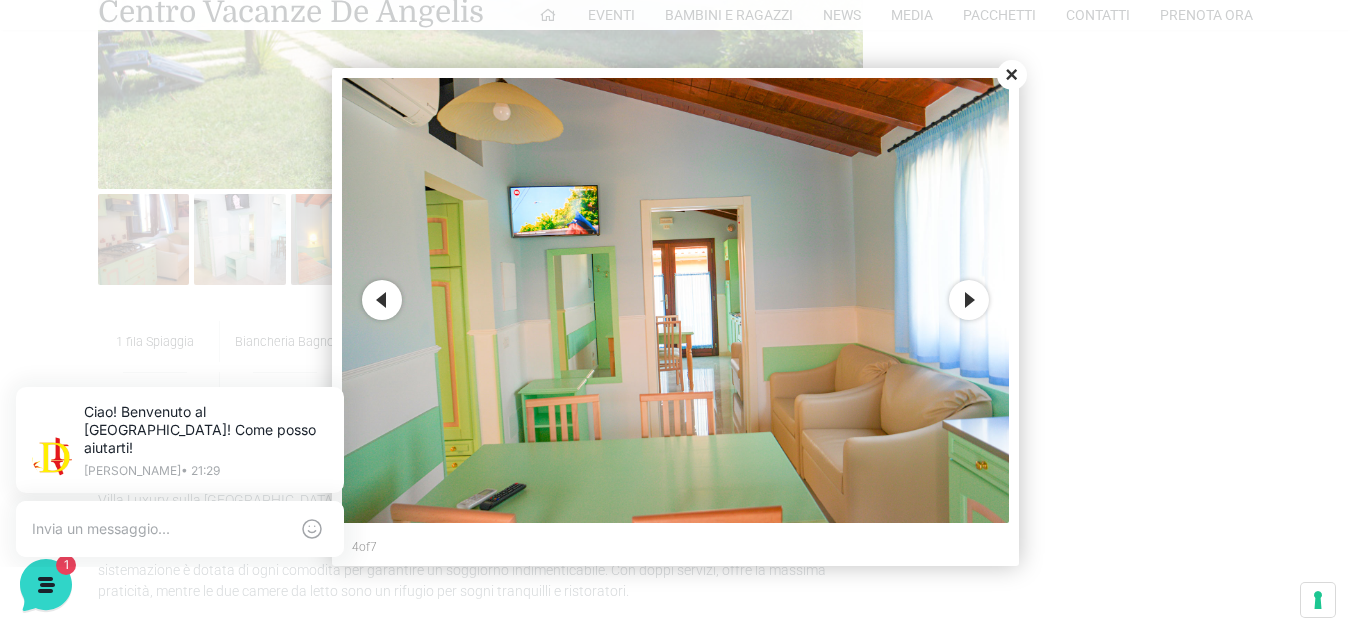 click on "Next" at bounding box center [969, 300] 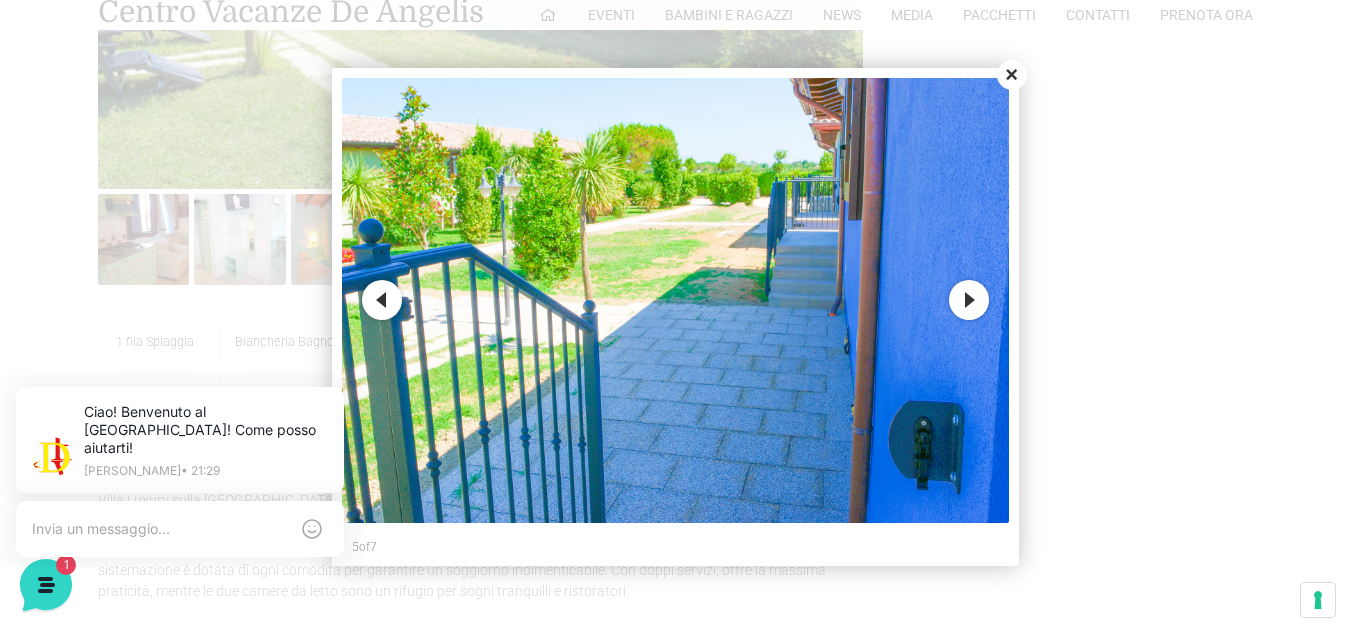 click on "Next" at bounding box center [969, 300] 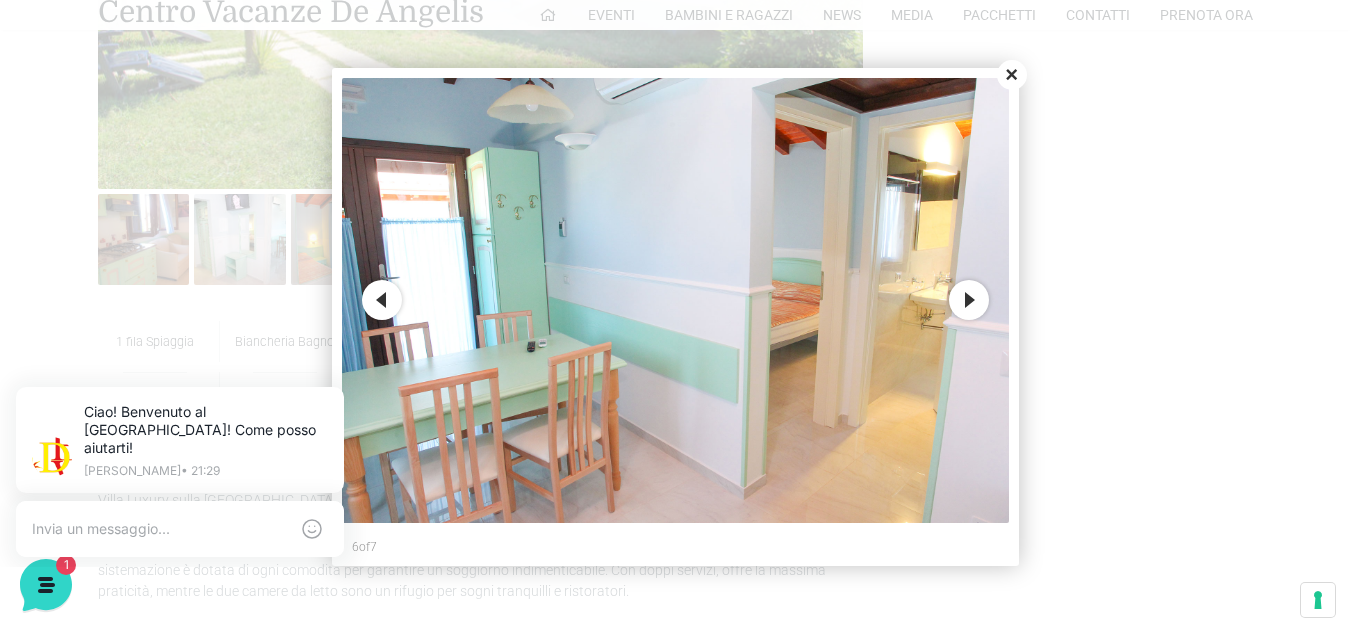 click on "Next" at bounding box center [969, 300] 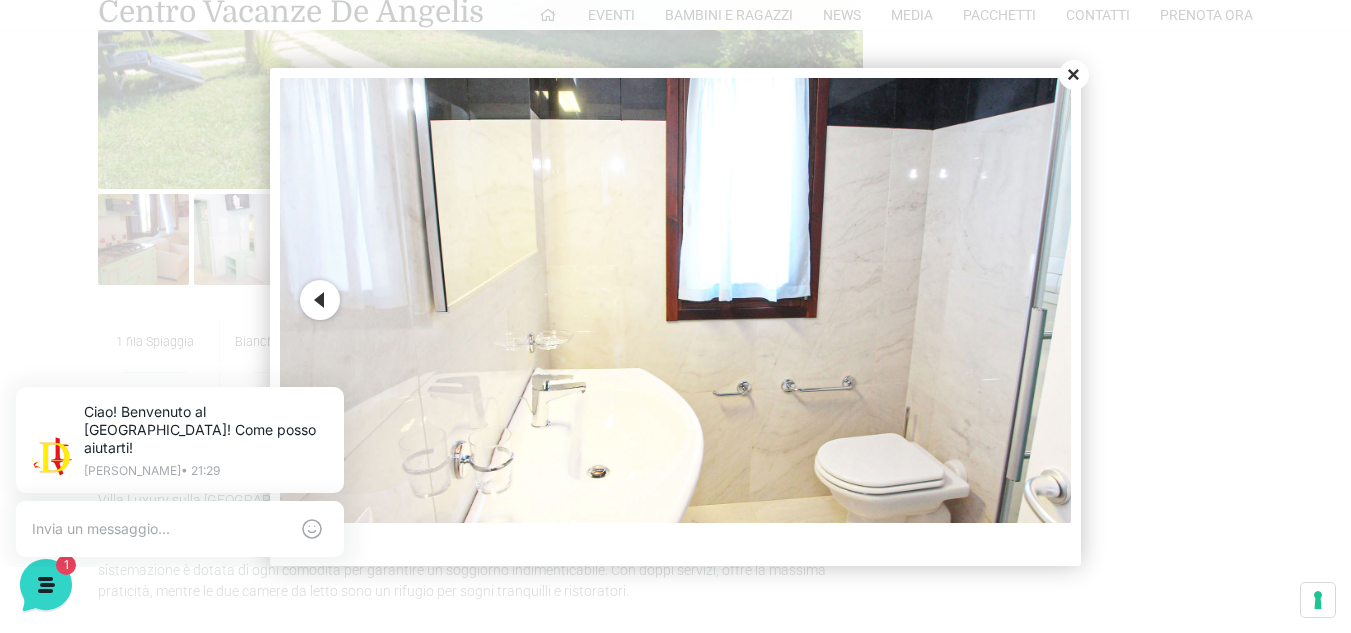click at bounding box center [675, 300] 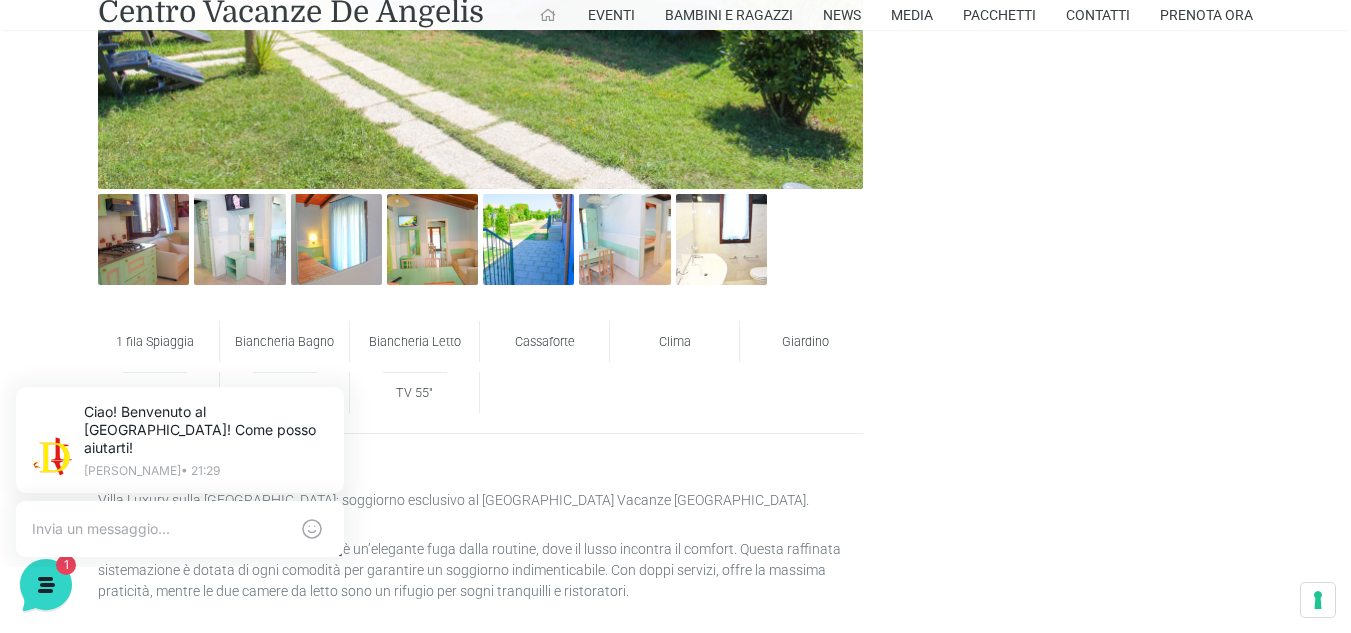 click at bounding box center [548, 15] 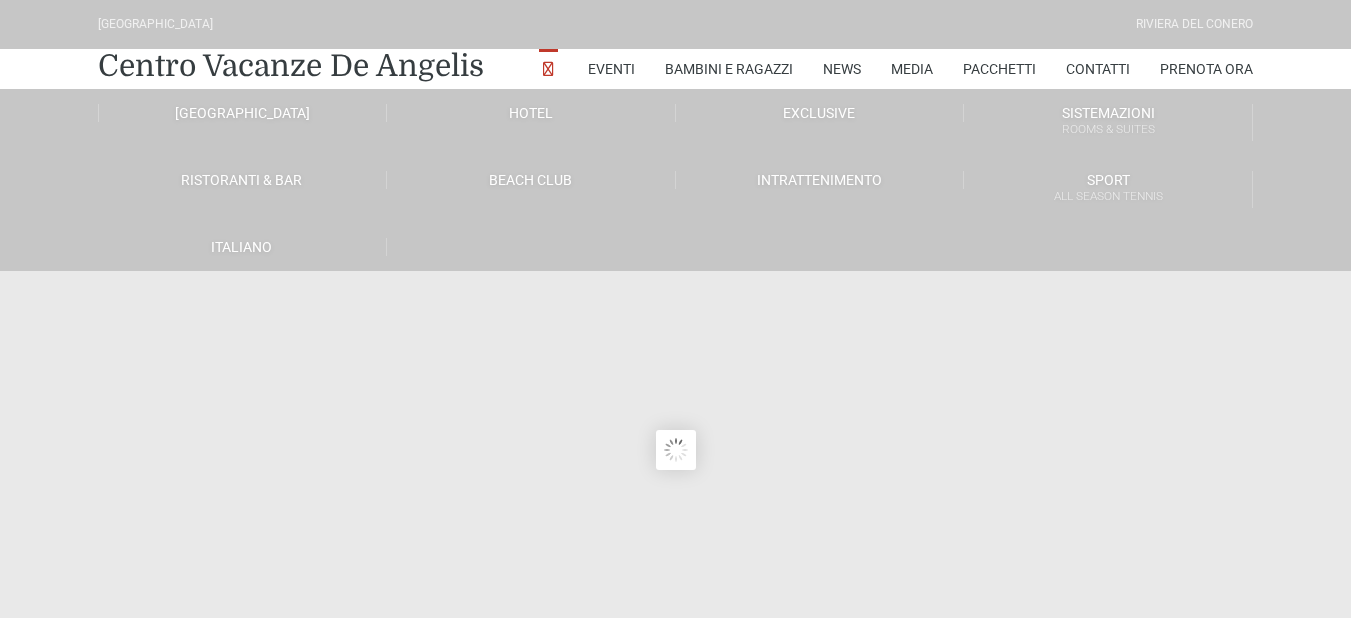 scroll, scrollTop: 0, scrollLeft: 0, axis: both 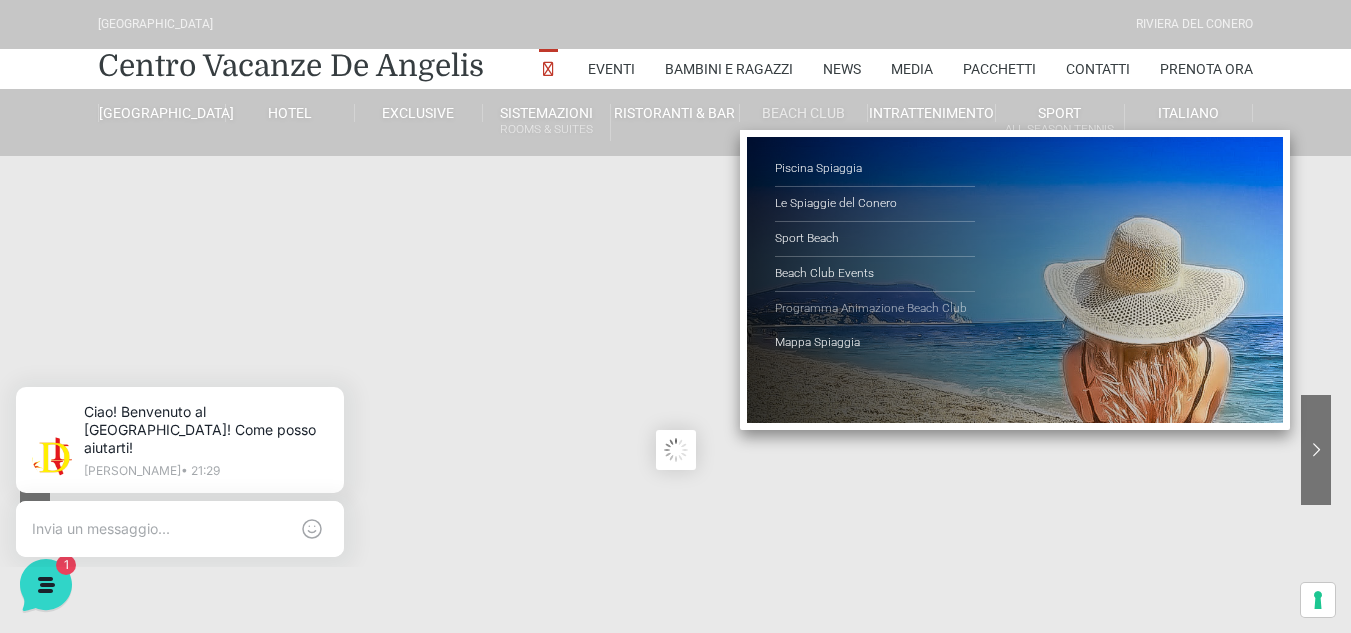 click on "Programma Animazione Beach Club" at bounding box center [875, 309] 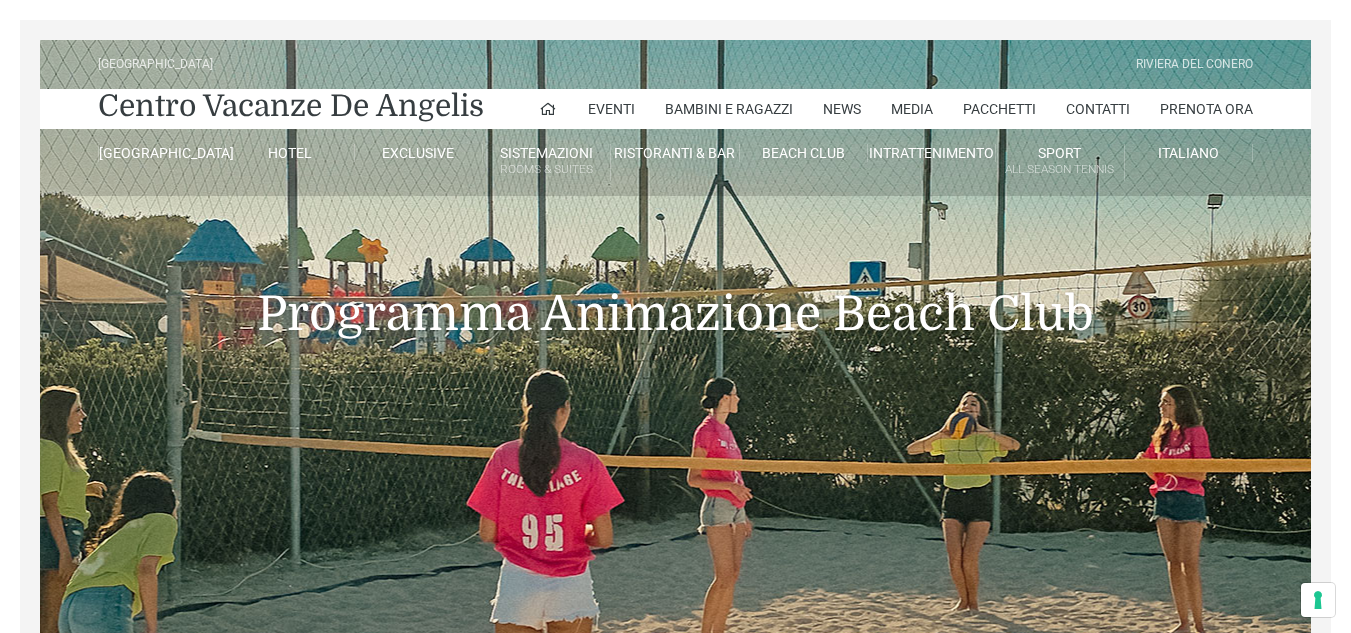 scroll, scrollTop: 0, scrollLeft: 0, axis: both 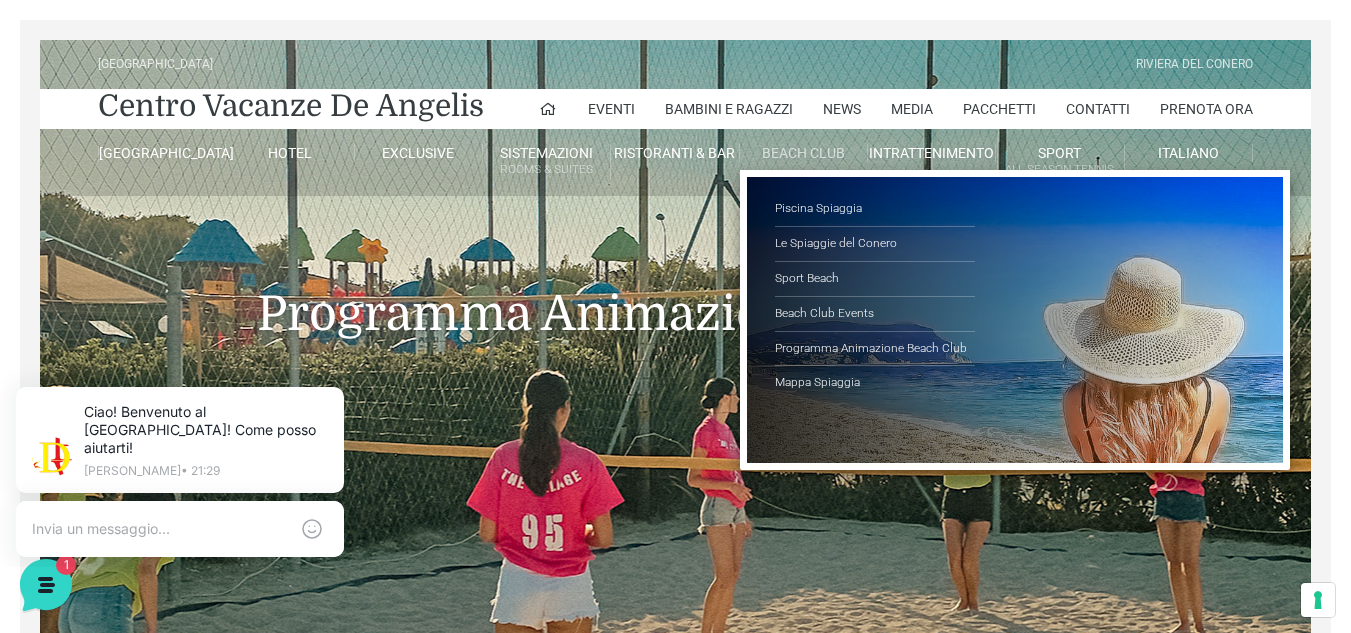 click on "Beach Club" at bounding box center (804, 153) 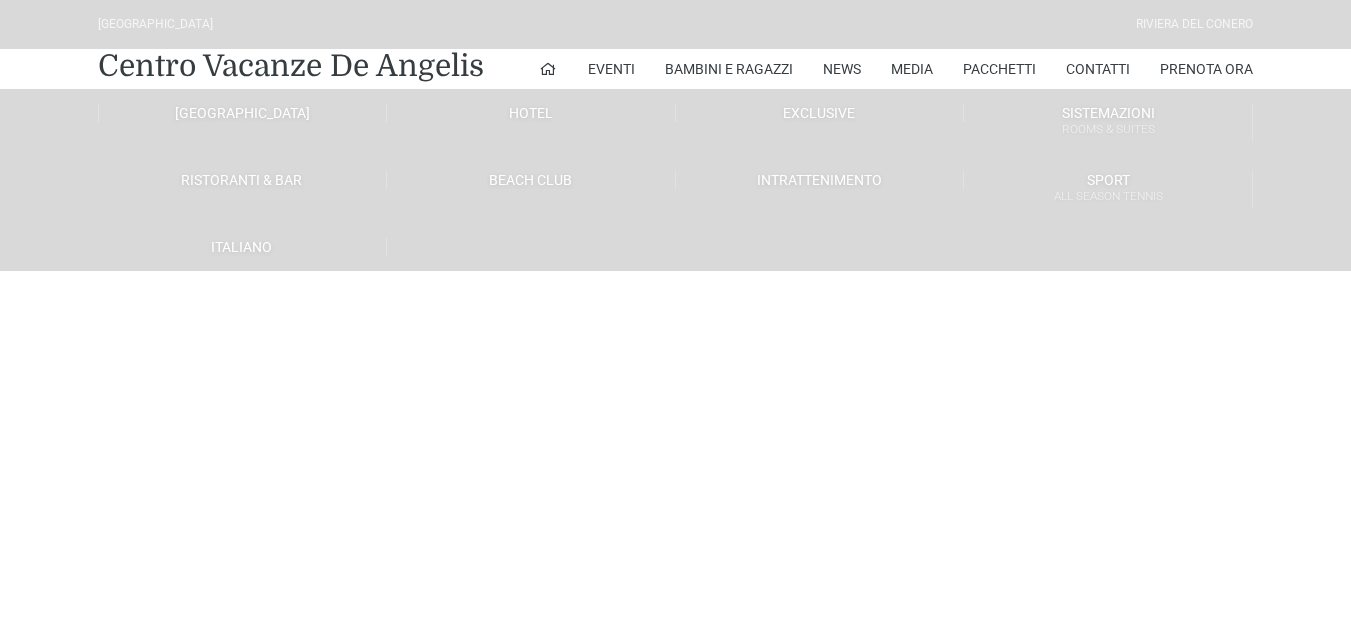 scroll, scrollTop: 0, scrollLeft: 0, axis: both 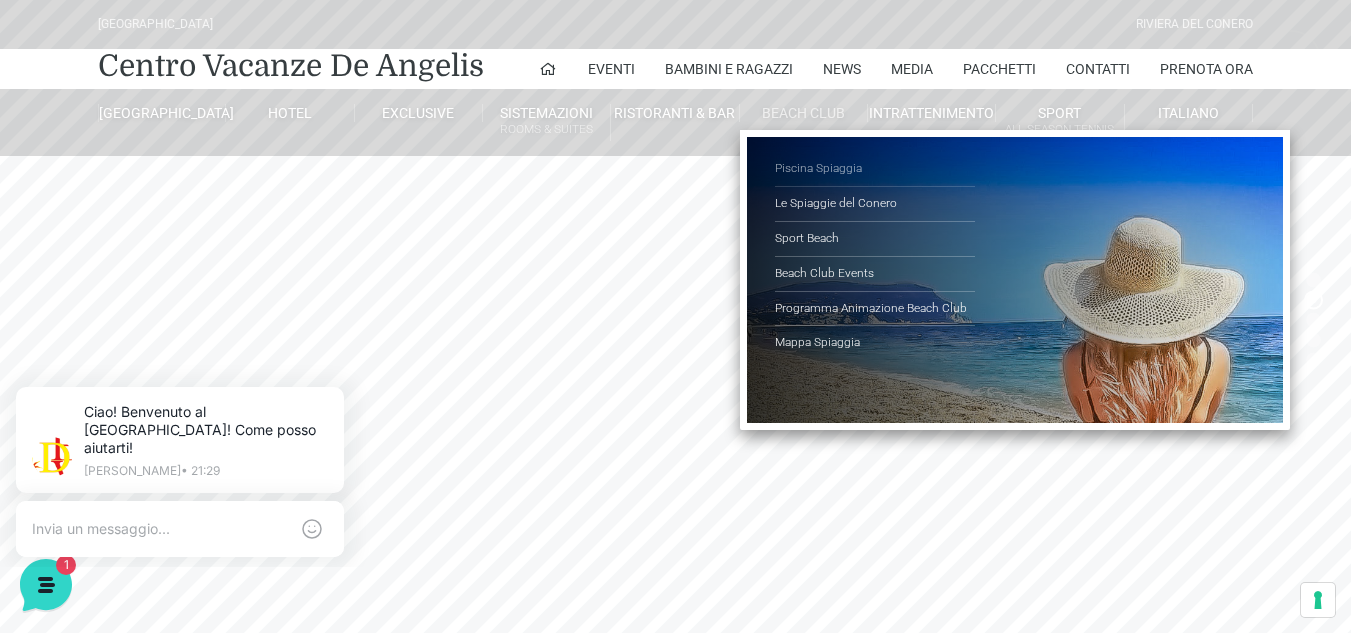click on "Piscina Spiaggia" at bounding box center [875, 169] 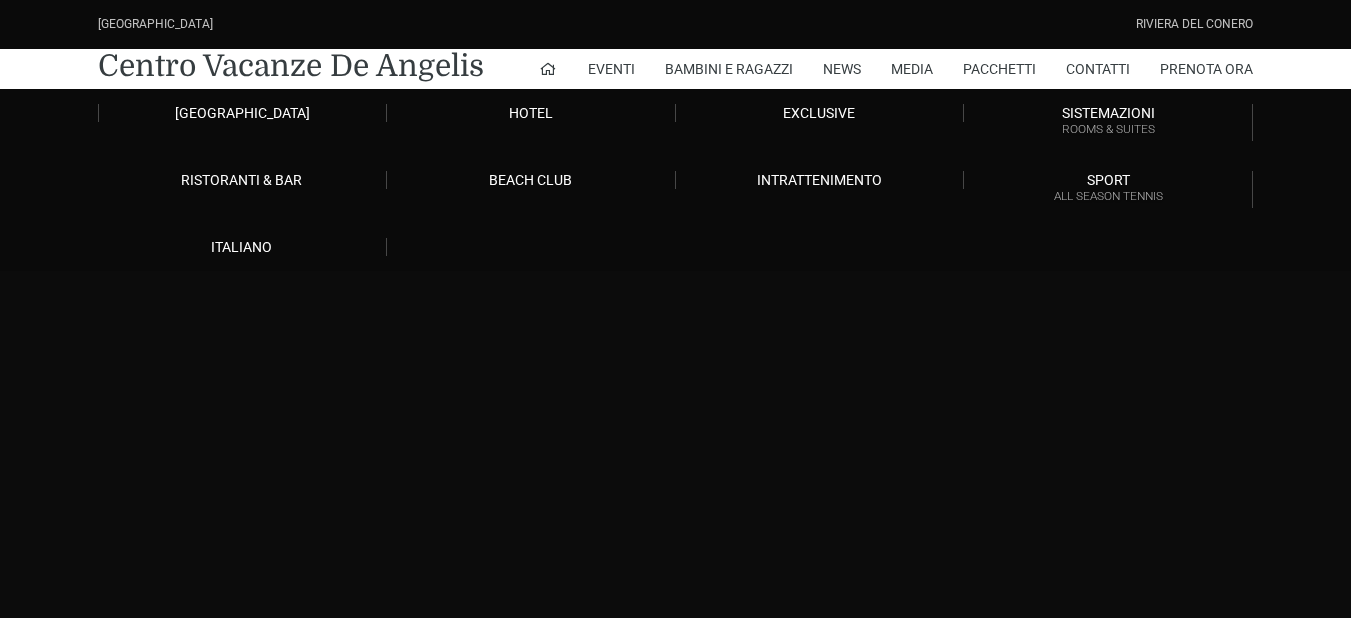 scroll, scrollTop: 0, scrollLeft: 0, axis: both 